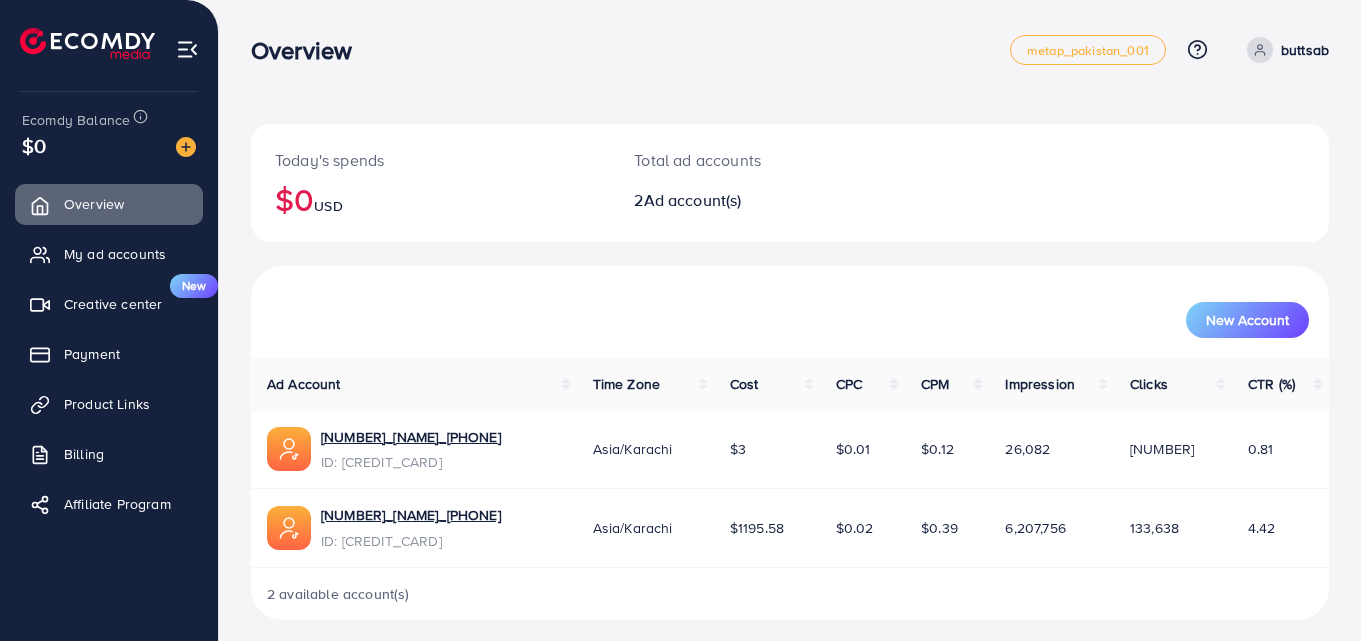 scroll, scrollTop: 11, scrollLeft: 0, axis: vertical 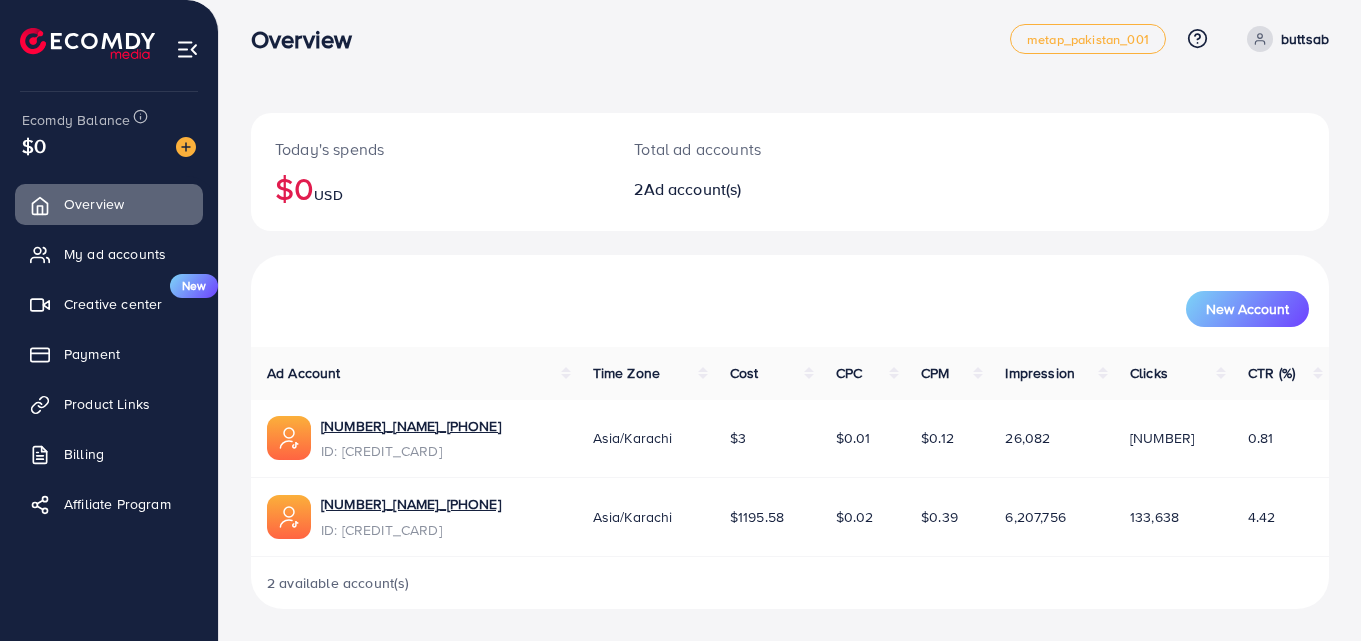 click at bounding box center (178, 145) 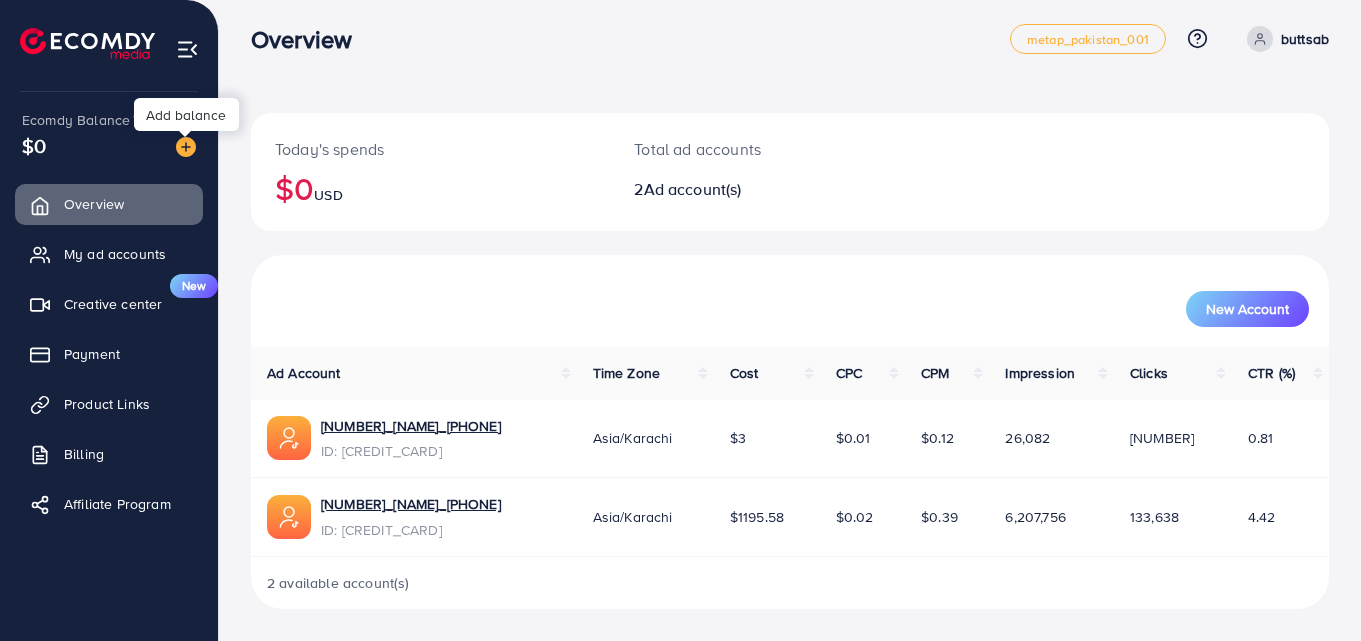 click at bounding box center [186, 147] 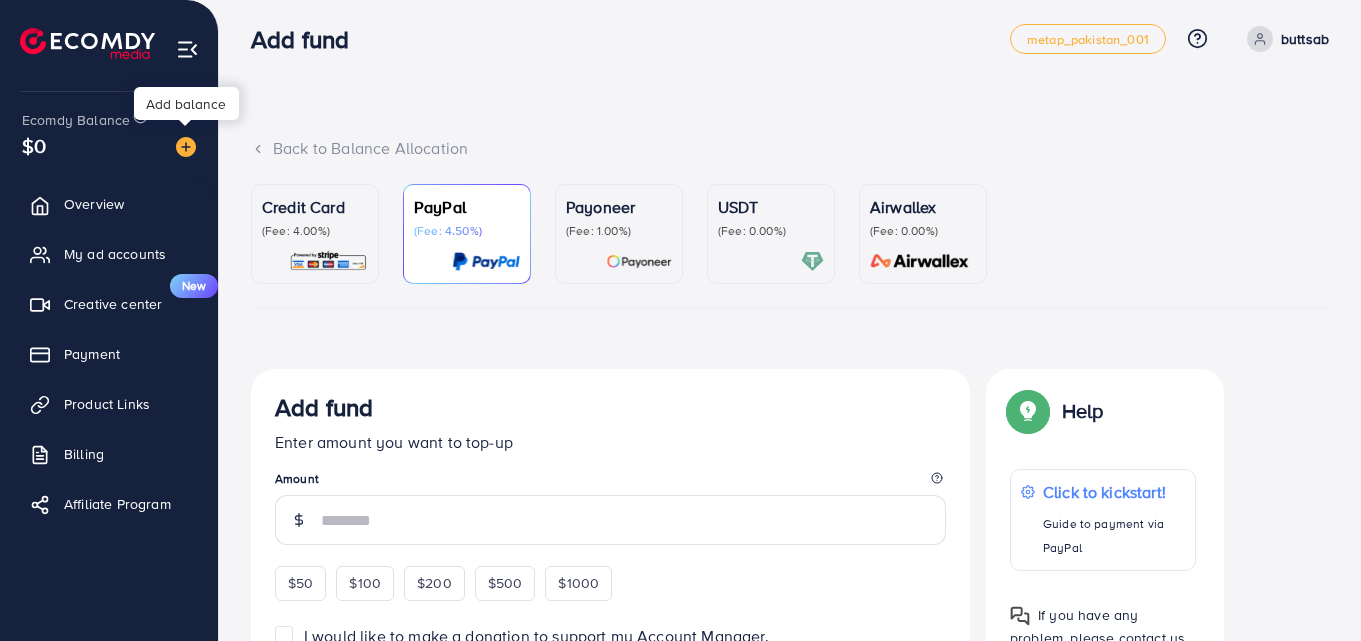 click at bounding box center [186, 147] 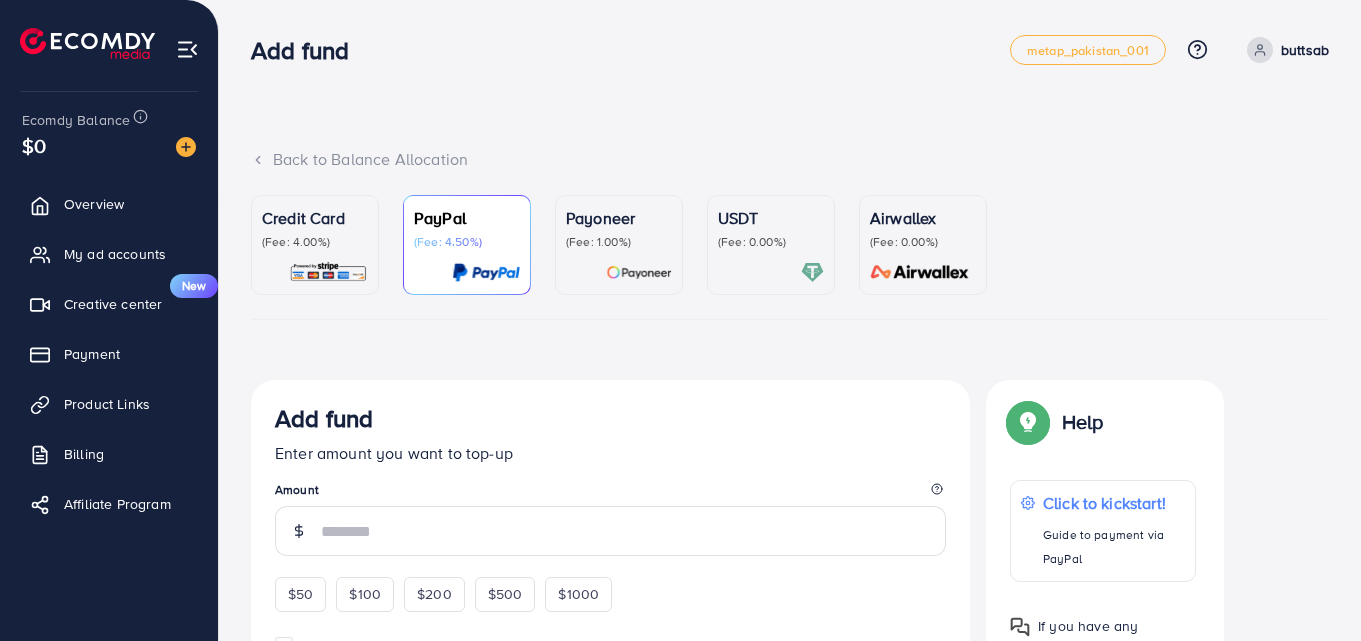 click at bounding box center [186, 147] 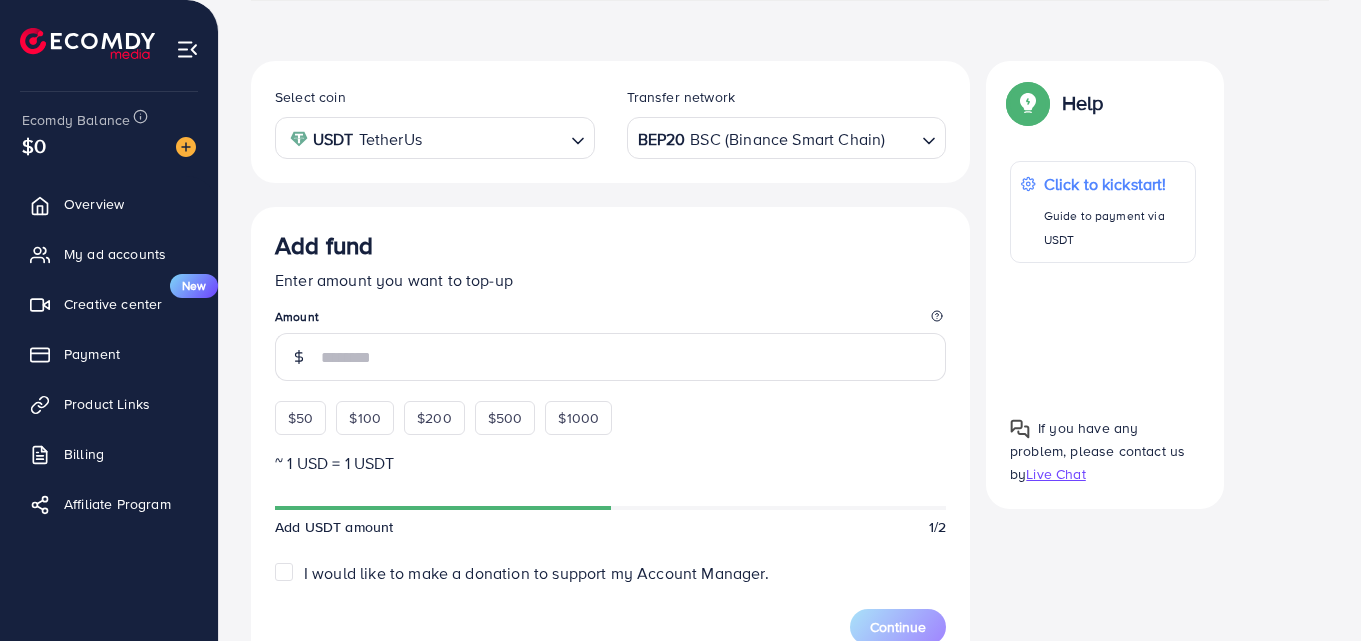 scroll, scrollTop: 320, scrollLeft: 0, axis: vertical 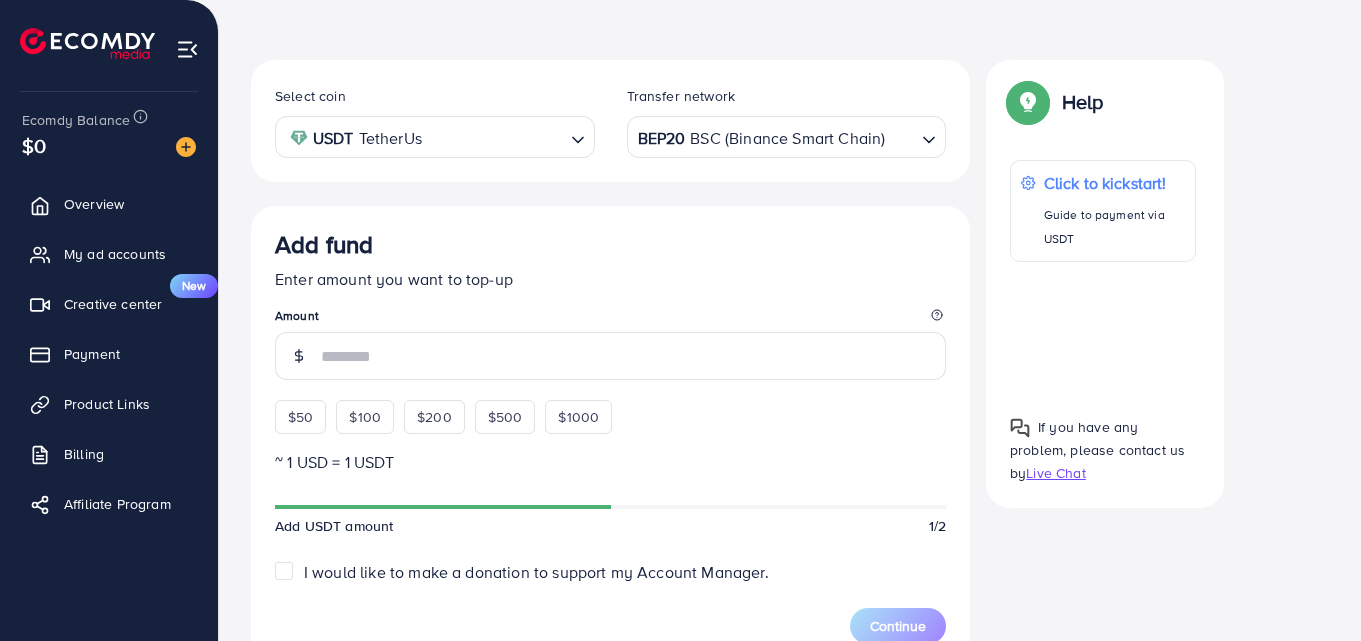 click on "BEP20 BSC (Binance Smart Chain)" at bounding box center [775, 135] 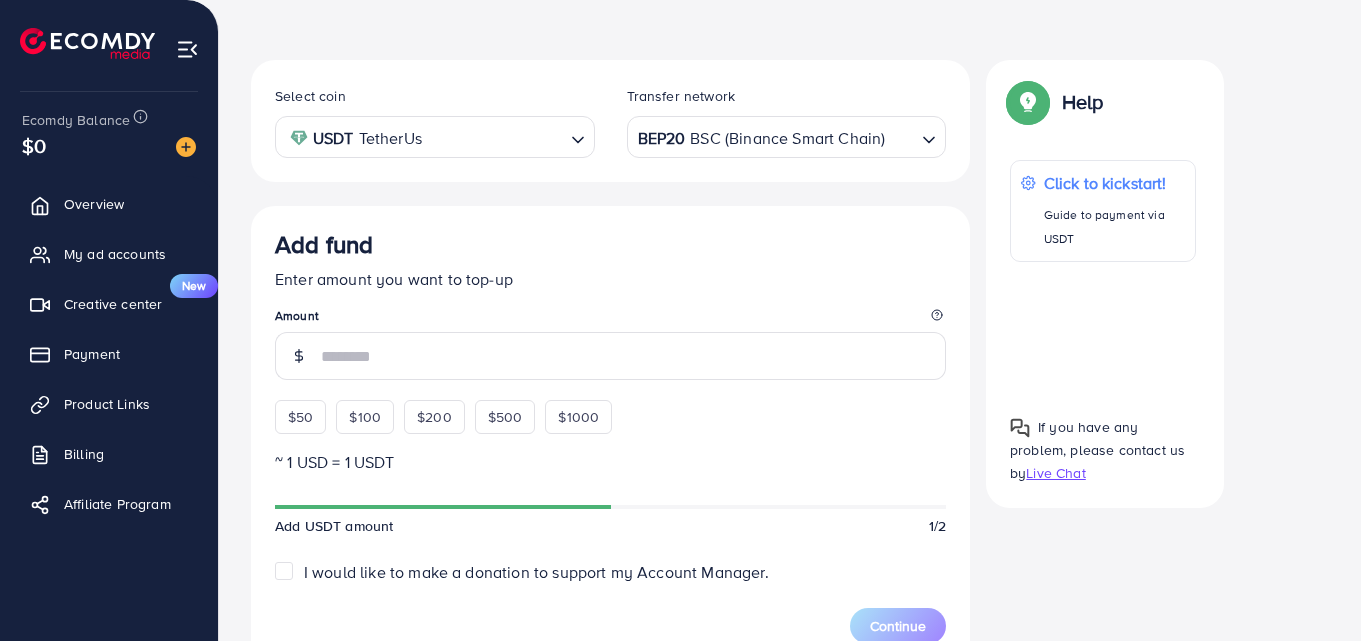 click on "Select coin   USDT TetherUs           Loading...     Transfer network   BEP20 BSC (Binance Smart Chain)           Loading...     BEP20 BSC (Binance Smart Chain) ERC20 Ethereum (ETH) MATIC (Polygon) SOL (Solana) TRC20 TRX (Tron)        Add fund  Enter amount you want to top-up Amount $50 $100 $200 $500 $1000  ~ 1 USD = 1 USDT   Add USDT amount  1/2 I would like to make a donation to support my Account Manager. 5% 10% 15% 20%  Continue   Summary   Amount   --   Payment Method   --   Coin type   --   Service charge   (3.00%)   --   Tax   (3.00%)   --   Transfer network   --   Total Amount   --" at bounding box center [610, 594] 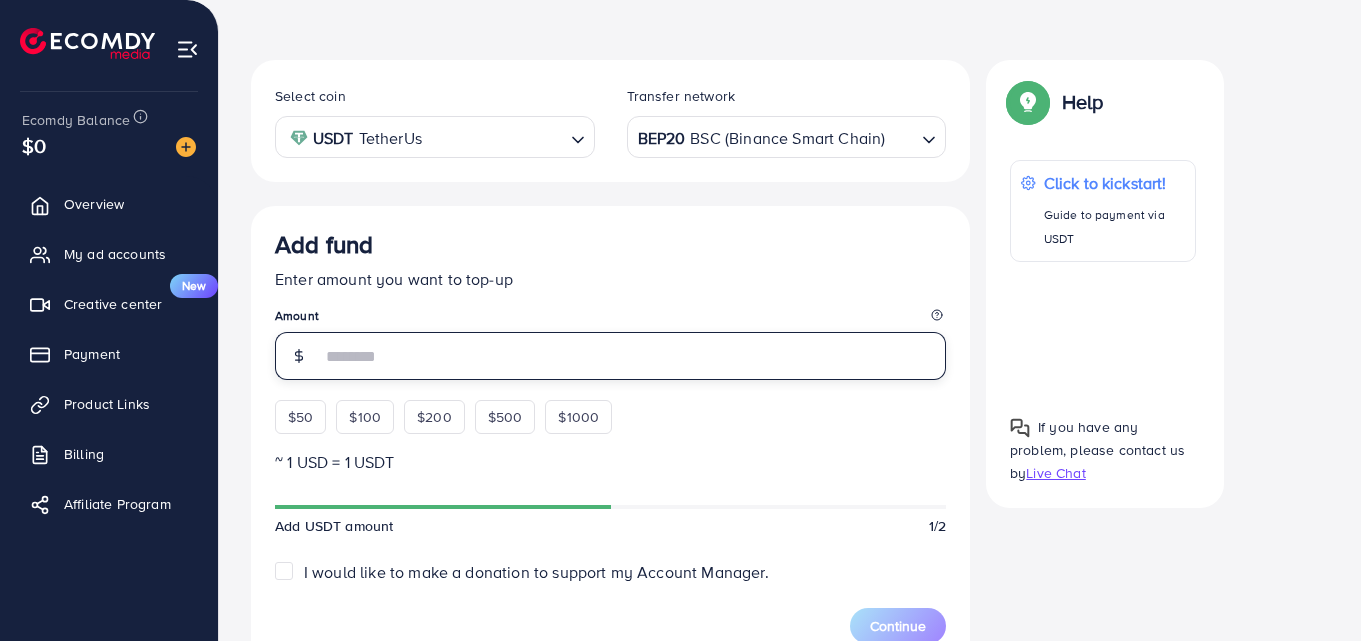 click at bounding box center [633, 356] 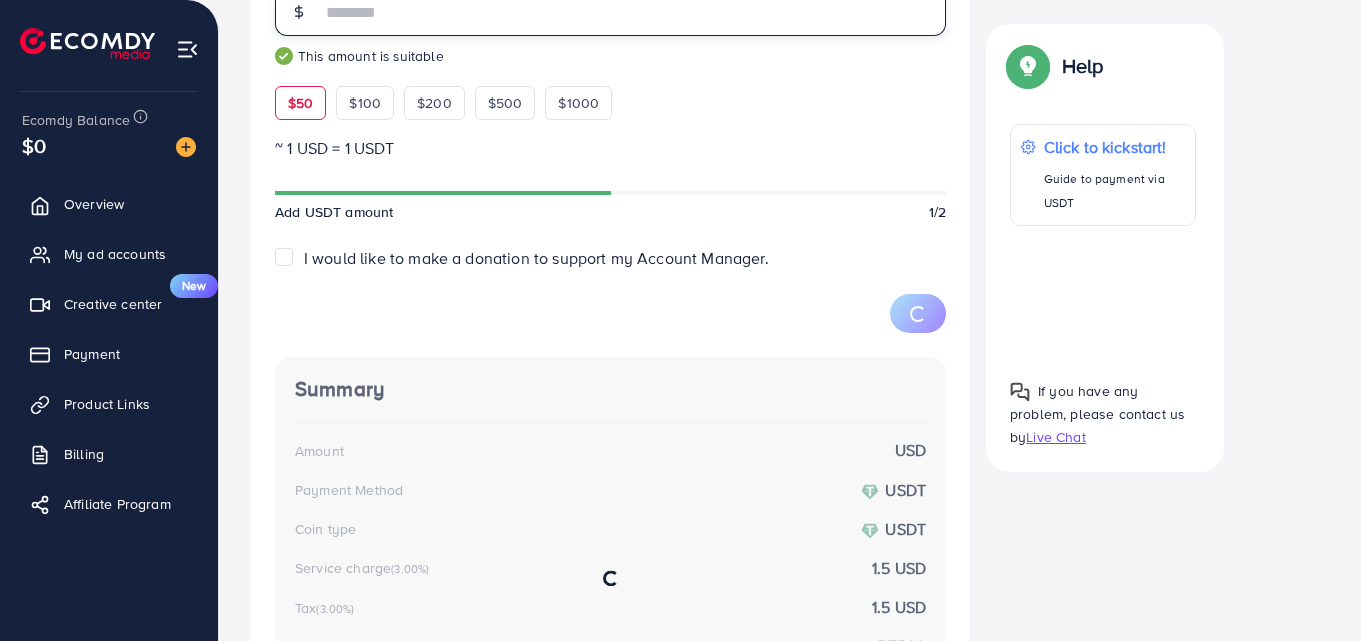 scroll, scrollTop: 680, scrollLeft: 0, axis: vertical 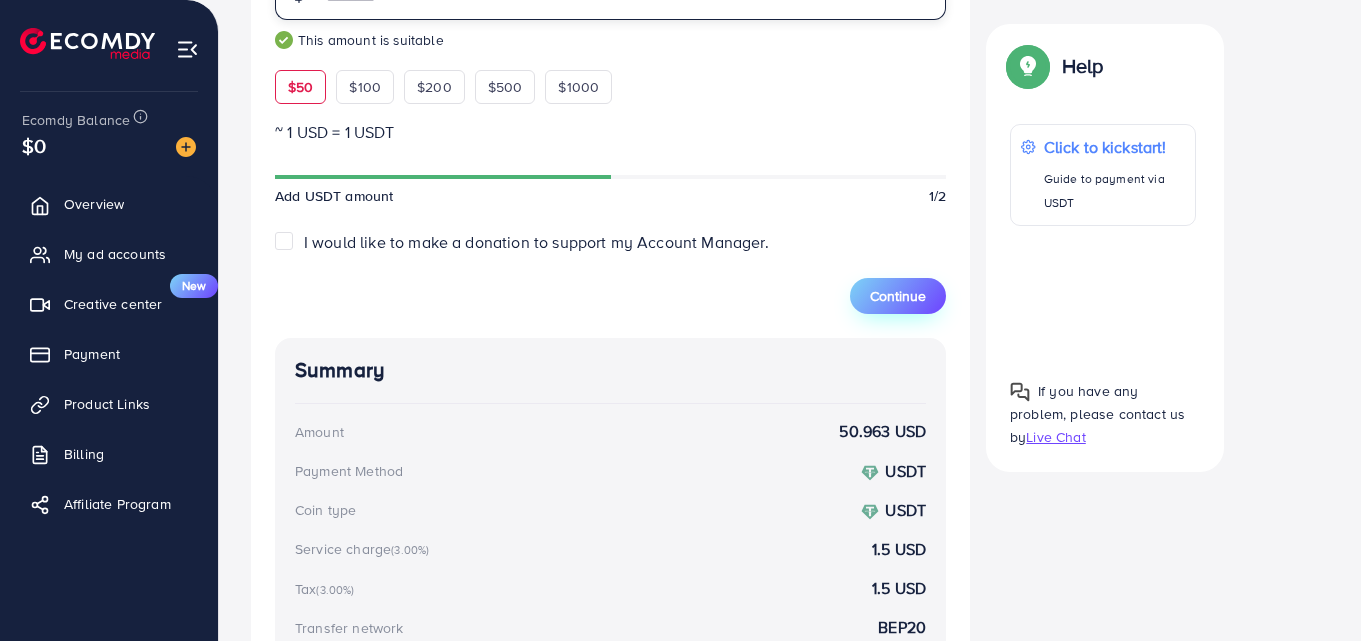 type on "**" 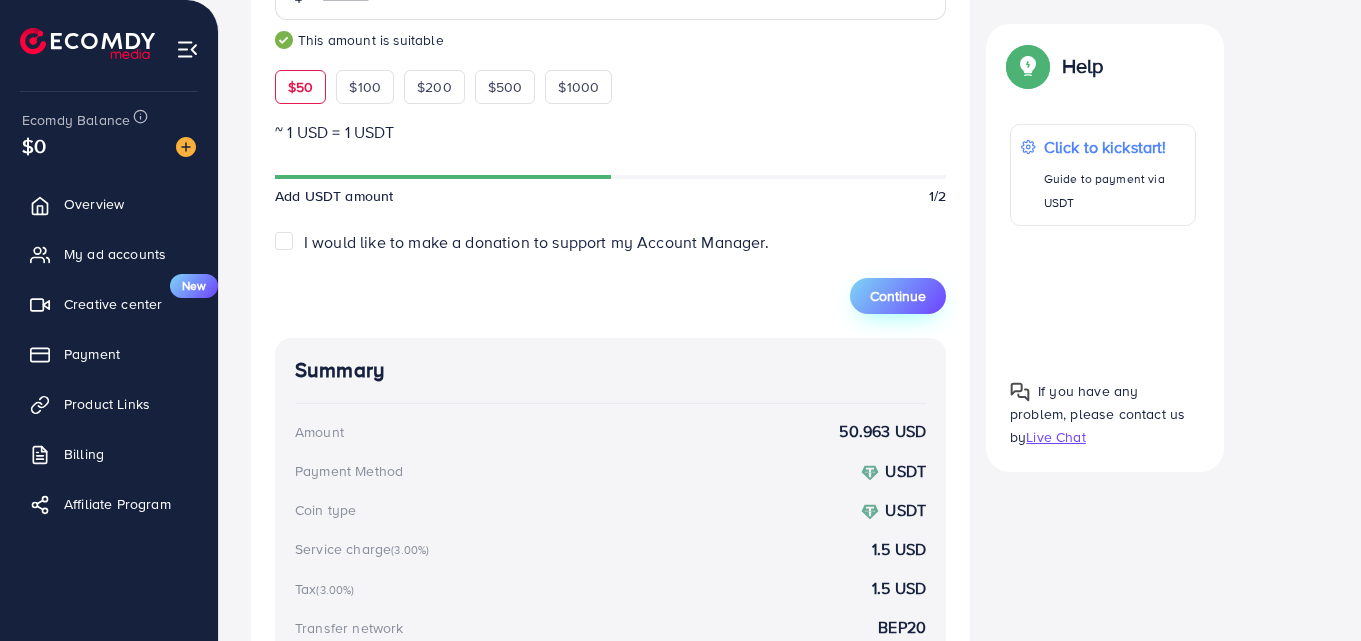 click on "Continue" at bounding box center (898, 296) 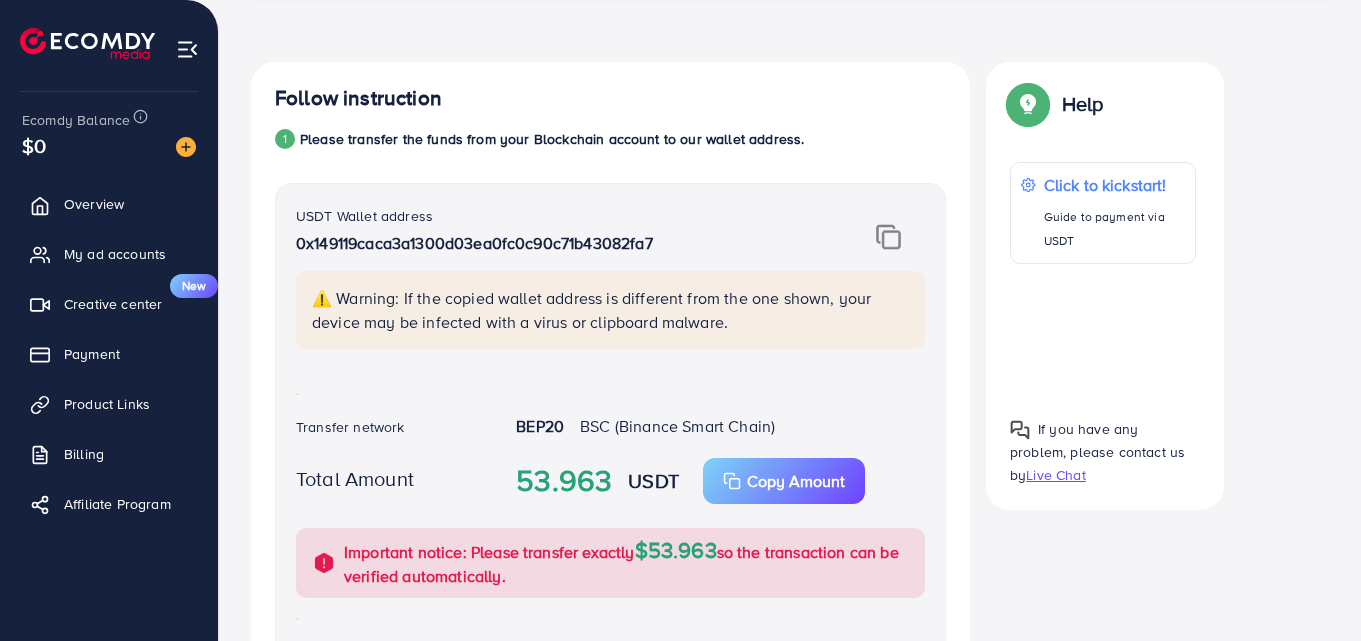 scroll, scrollTop: 233, scrollLeft: 0, axis: vertical 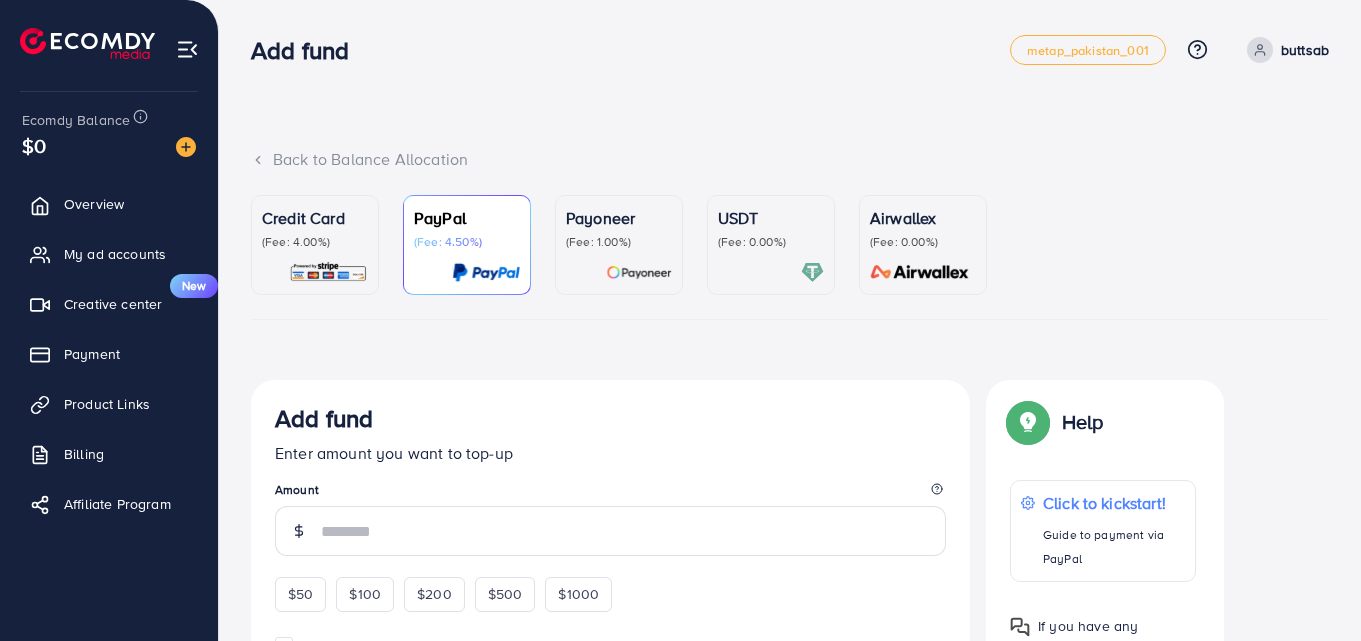 click on "USDT   (Fee: 0.00%)" at bounding box center (771, 245) 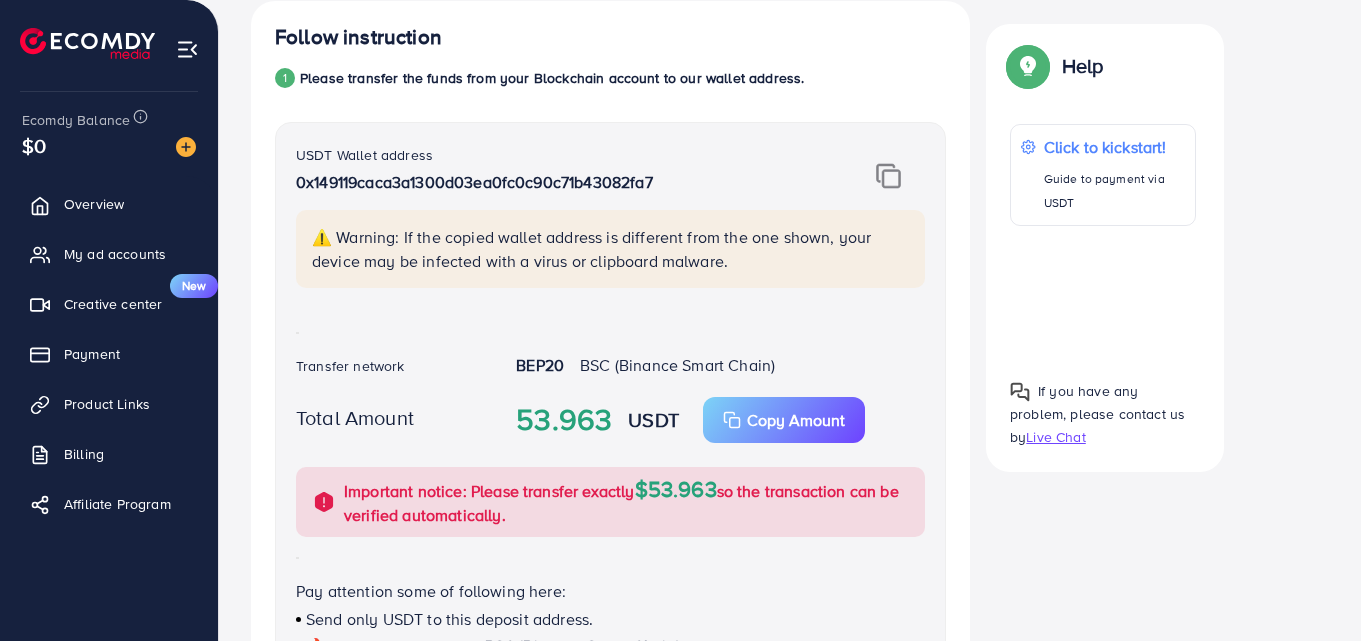 scroll, scrollTop: 487, scrollLeft: 0, axis: vertical 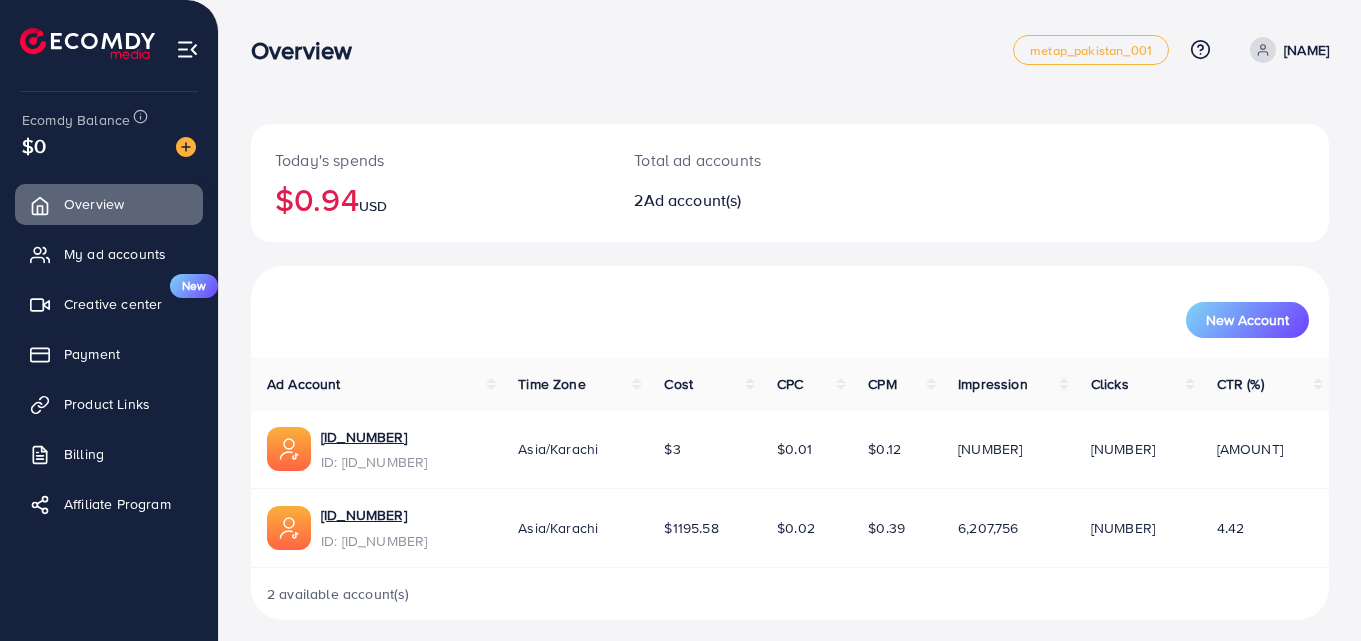 click on "Ecomdy Balance  $0" at bounding box center (109, 134) 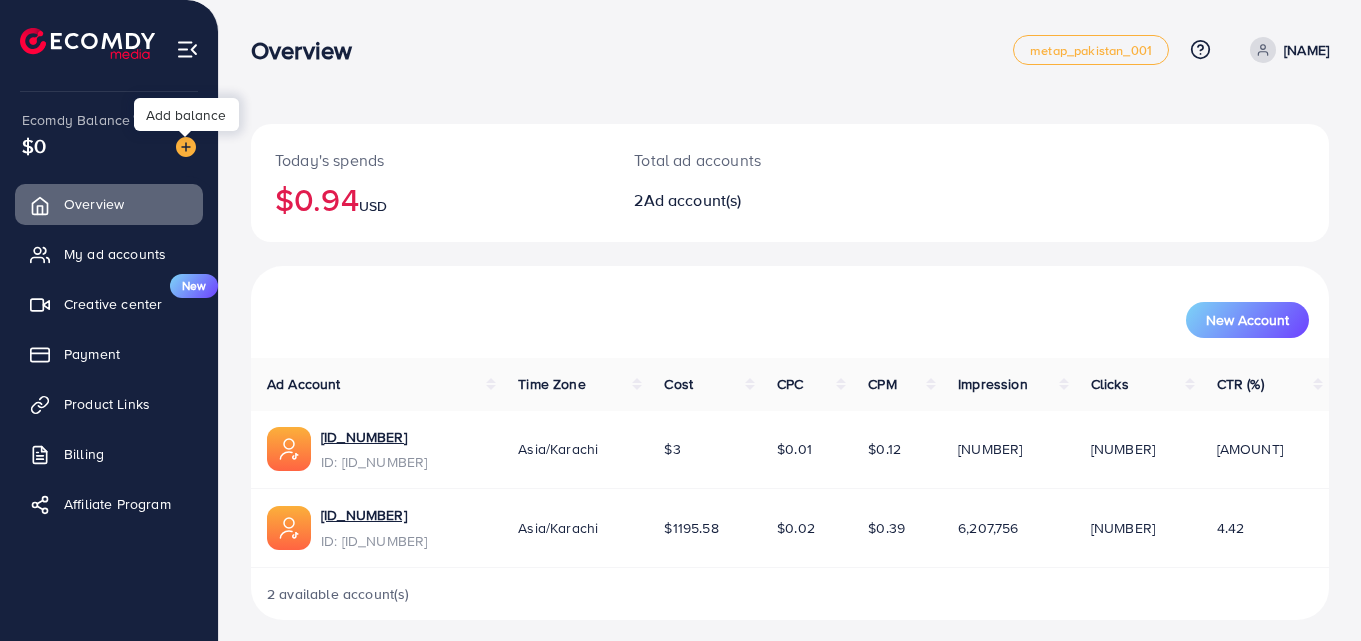 click at bounding box center (186, 147) 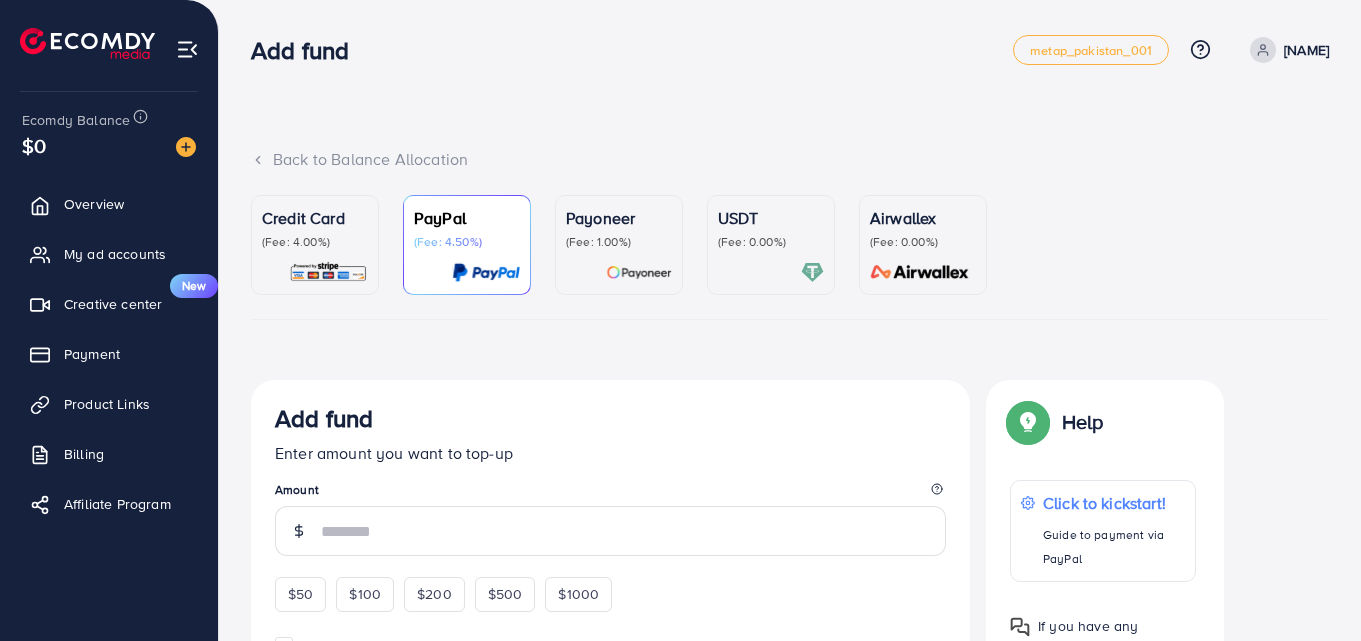 click on "USDT   (Fee: 0.00%)" at bounding box center [771, 245] 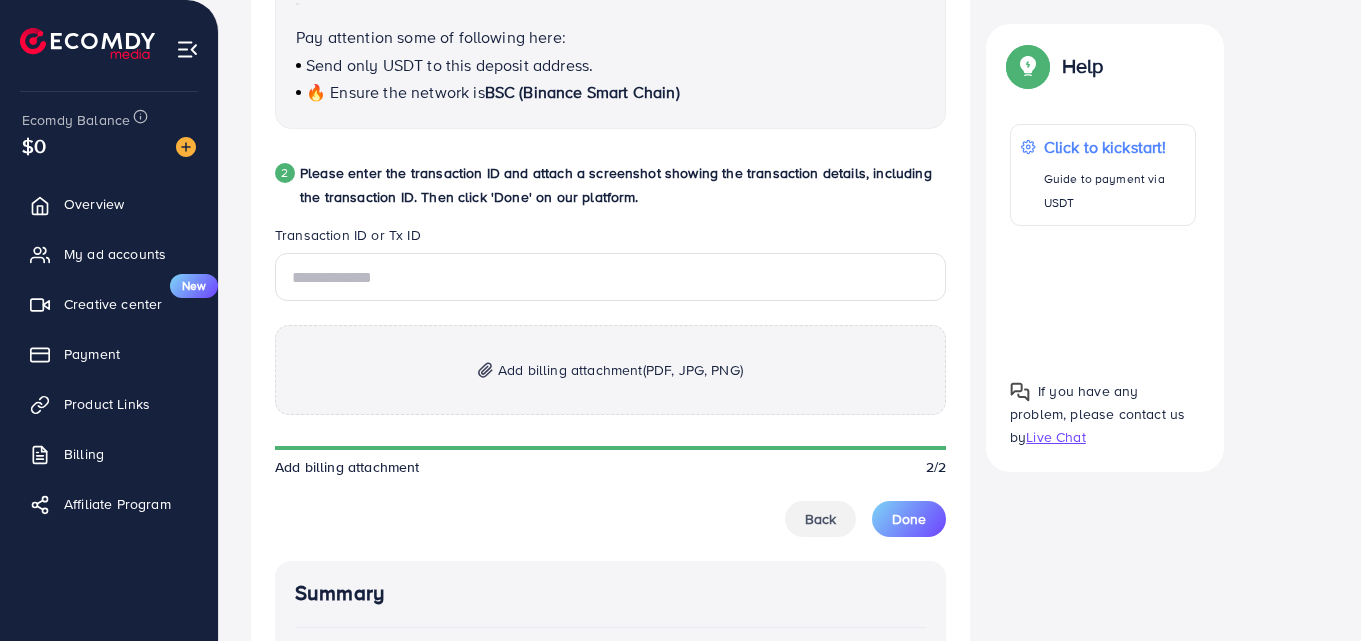 scroll, scrollTop: 927, scrollLeft: 0, axis: vertical 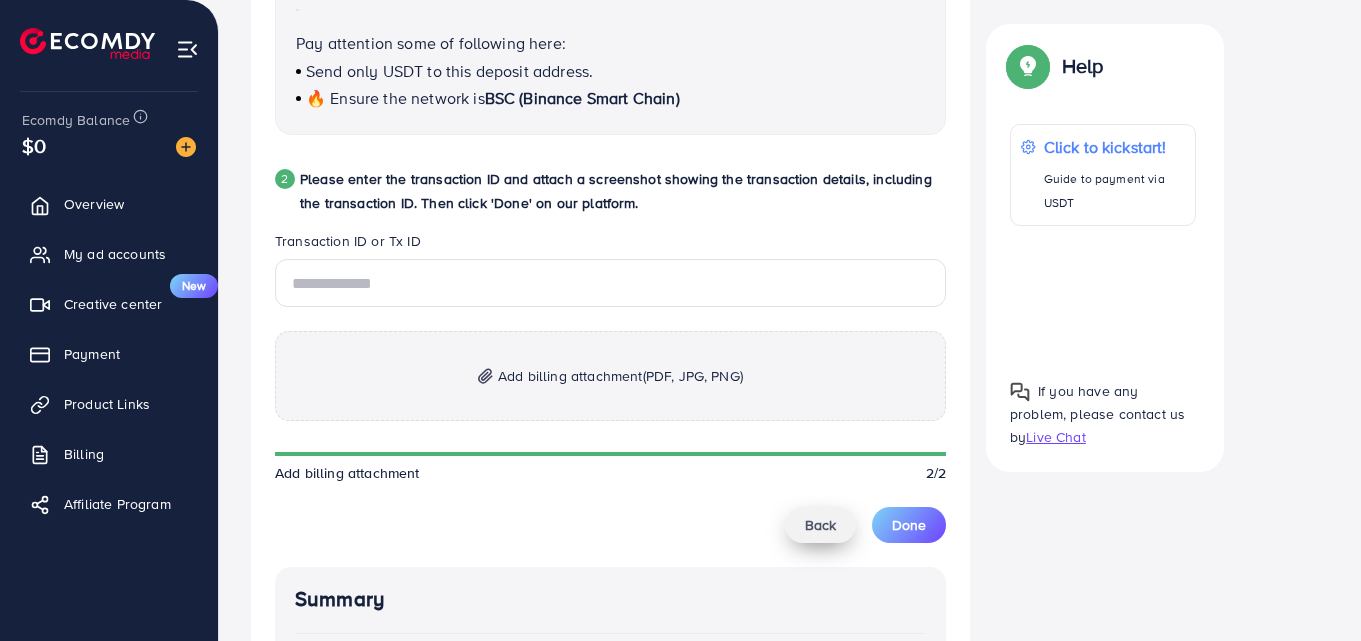 click on "Back" at bounding box center (820, 525) 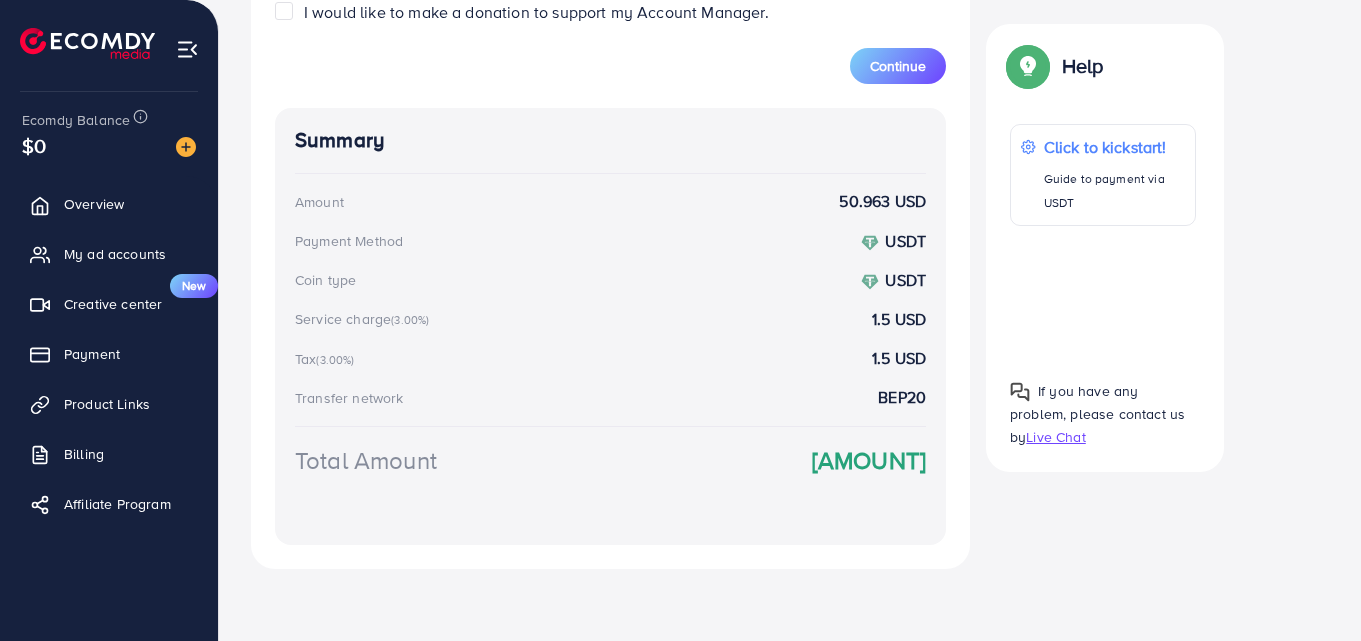 scroll, scrollTop: 356, scrollLeft: 0, axis: vertical 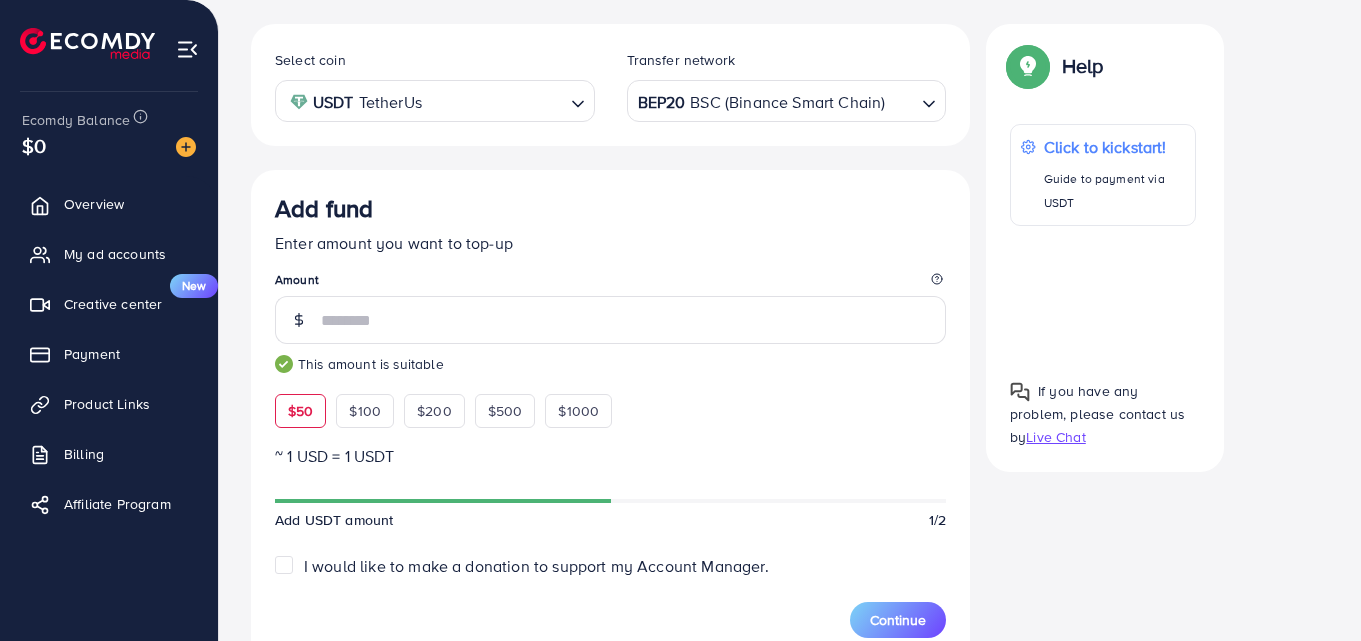 click on "BEP20 BSC (Binance Smart Chain)" at bounding box center [775, 99] 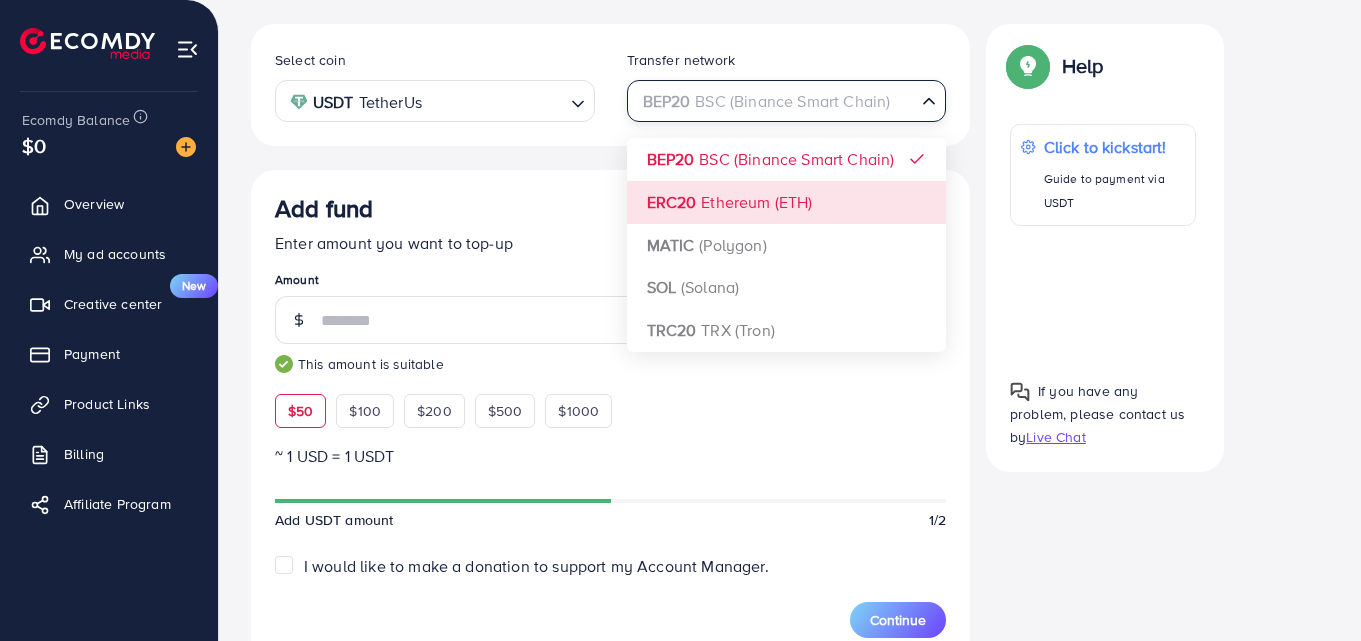 click on "Select coin   USDT TetherUs           Loading...     Transfer network   BEP20 BSC (Binance Smart Chain)           Loading...     BEP20 BSC (Binance Smart Chain) ERC20 Ethereum (ETH) MATIC (Polygon) SOL (Solana) TRC20 TRX (Tron)        Add fund  Enter amount you want to top-up Amount **  This amount is suitable  $50 $100 $200 $500 $1000  ~ 1 USD = 1 USDT   Add USDT amount  1/2 I would like to make a donation to support my Account Manager. 5% 10% 15% 20%  Continue   Summary   Amount   50.963 USD   Payment Method  USDT  Coin type  USDT  Service charge   (3.00%)  1.5 USD  Tax   (3.00%)  1.5 USD  Transfer network  BEP20  Total Amount   53.963 USD" at bounding box center (610, 573) 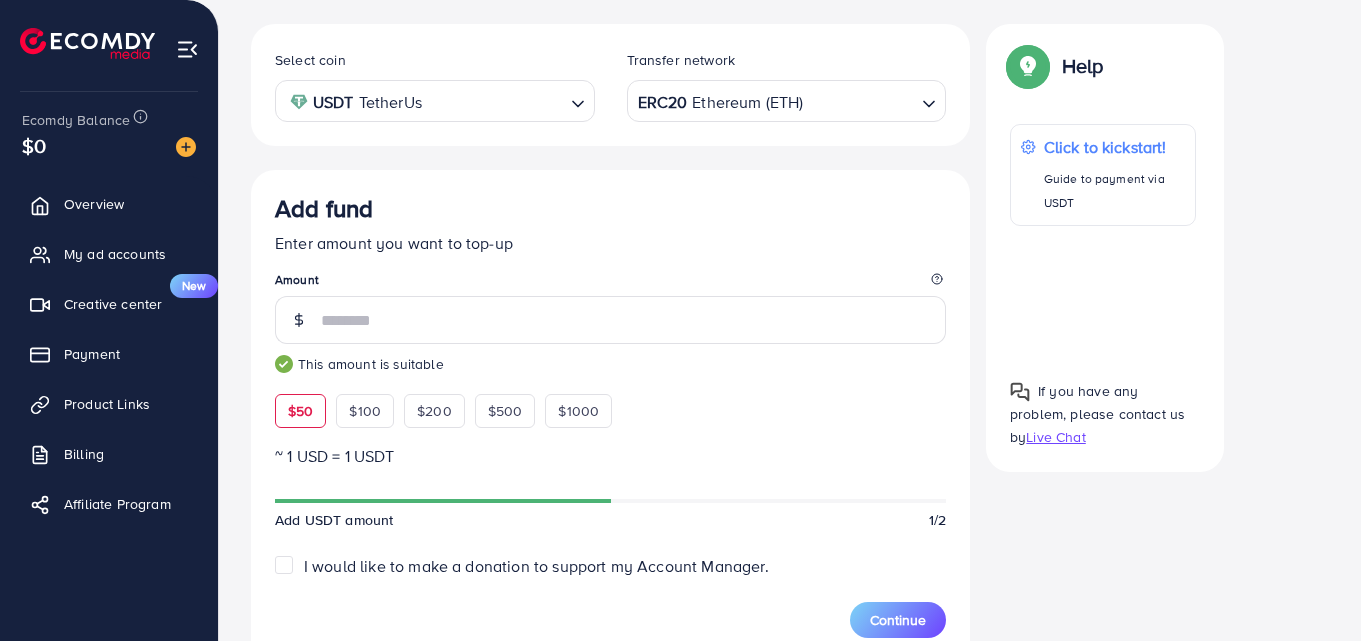 click on "Add fund  Enter amount you want to top-up Amount **  This amount is suitable  $50 $100 $200 $500 $1000  ~ 1 USD = 1 USDT   Add USDT amount  1/2 I would like to make a donation to support my Account Manager. 5% 10% 15% 20%  Continue   Summary   Amount   50.64 USD   Payment Method  USDT  Coin type  USDT  Service charge   (3.00%)  1.5 USD  Tax   (3.00%)  1.5 USD  Transfer network  ERC20  Total Amount   53.64 USD" at bounding box center (610, 646) 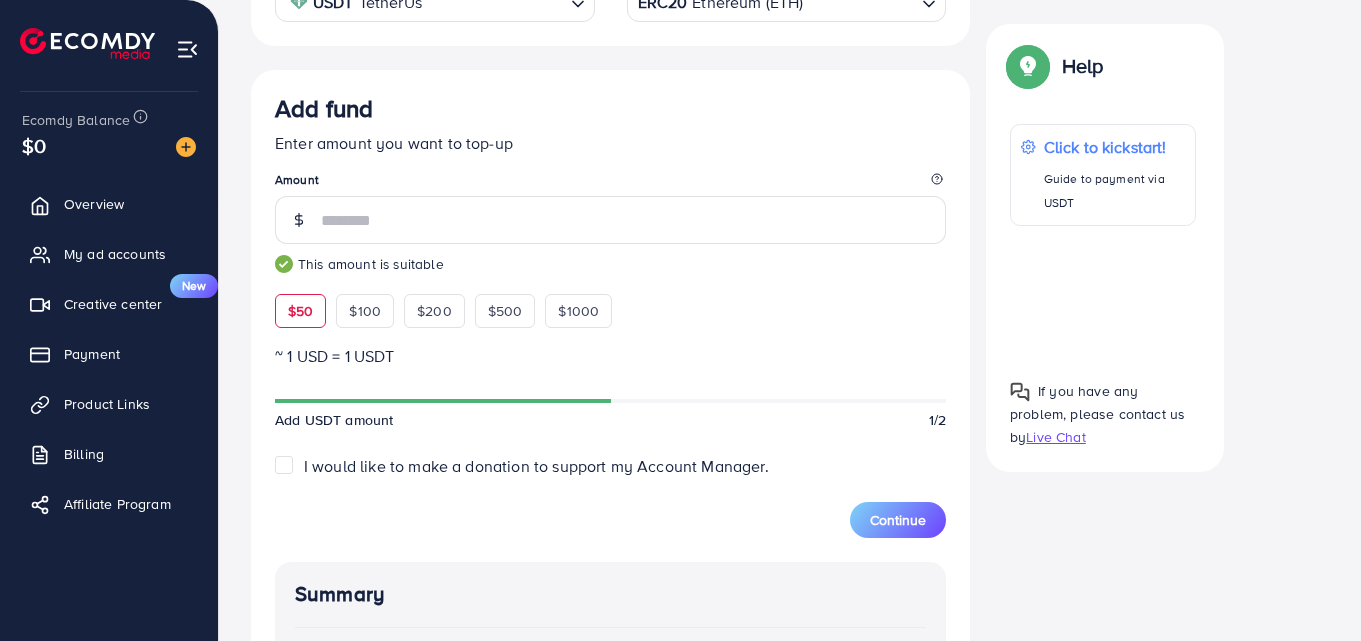 click on "Amount" at bounding box center [610, 183] 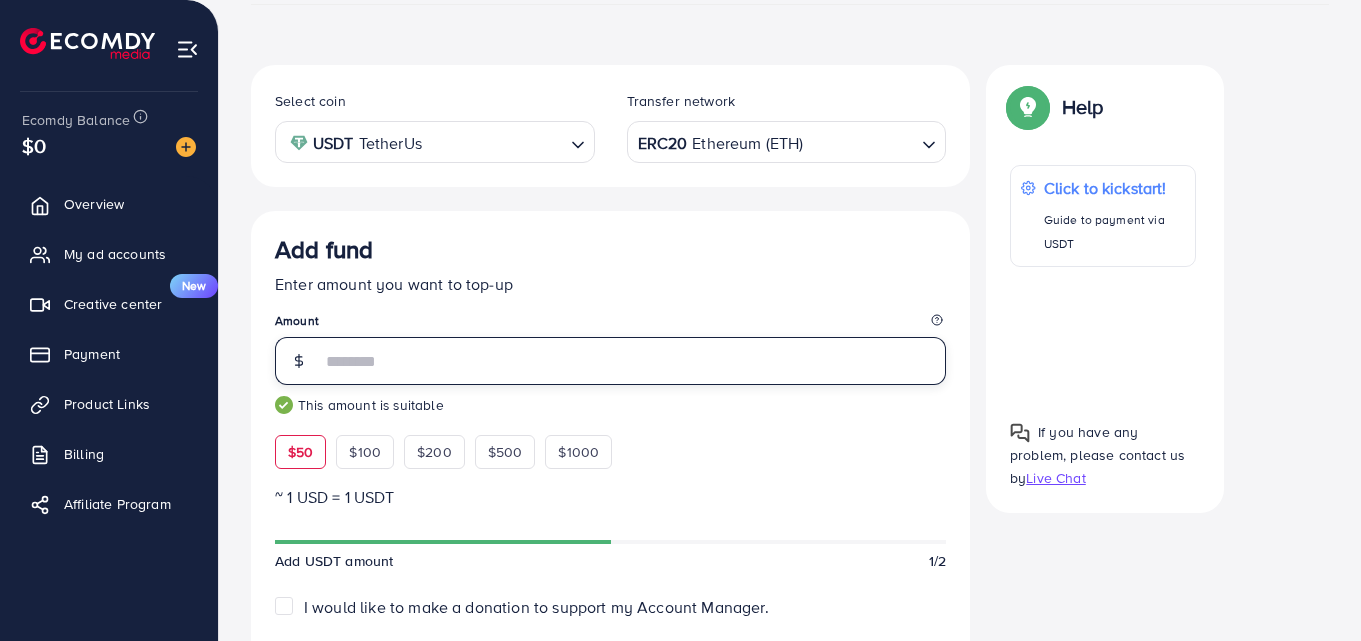 scroll, scrollTop: 309, scrollLeft: 0, axis: vertical 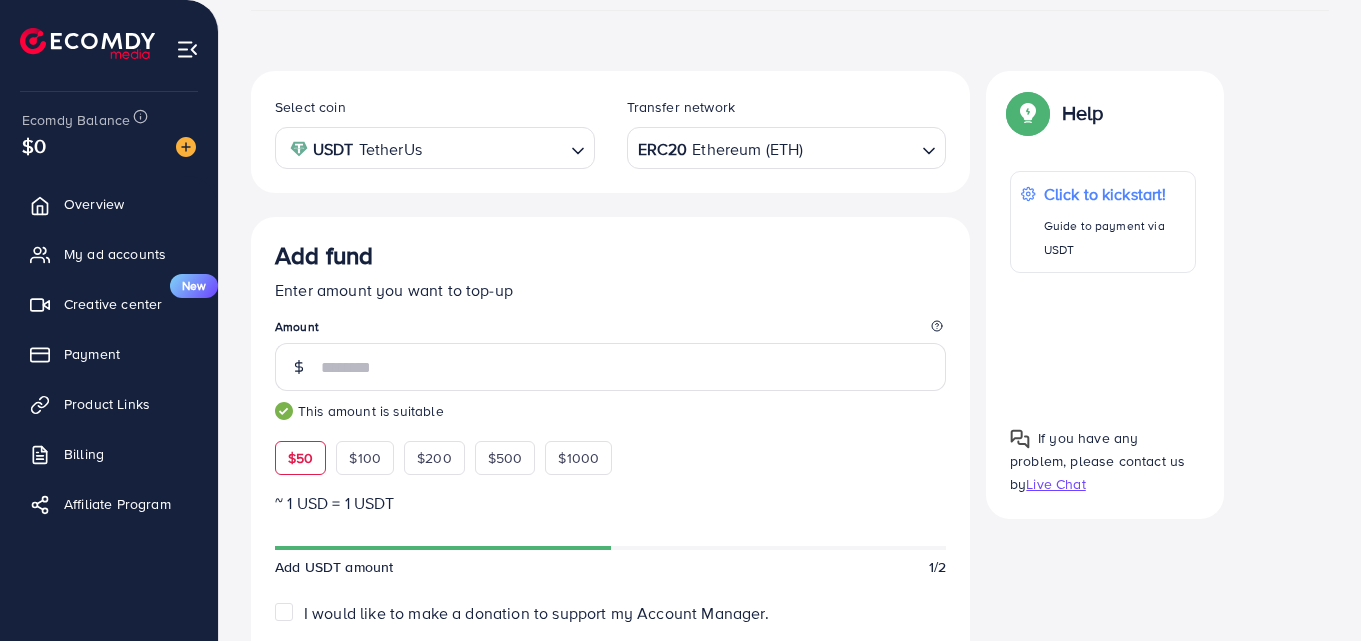 click on "ERC20 Ethereum (ETH)" at bounding box center (775, 146) 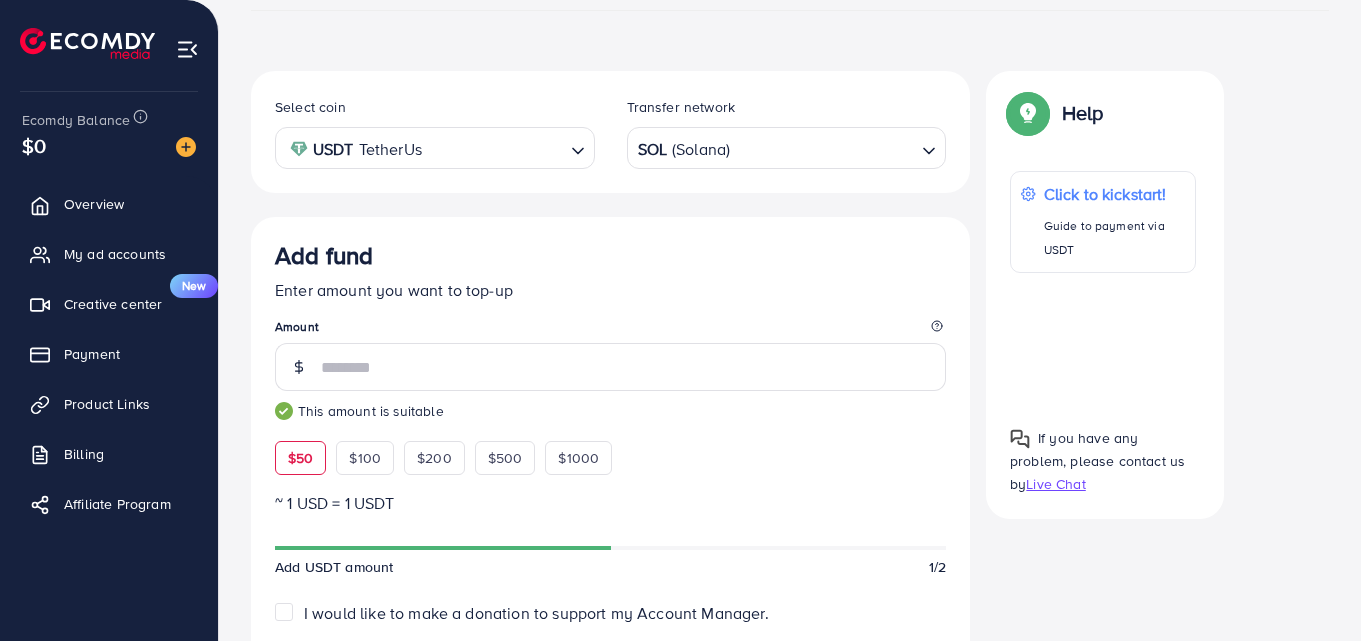 click on "Select coin   USDT TetherUs           Loading...     Transfer network   SOL (Solana)           Loading...     BEP20 BSC (Binance Smart Chain) ERC20 Ethereum (ETH) MATIC (Polygon) SOL (Solana) TRC20 TRX (Tron)        Add fund  Enter amount you want to top-up Amount **  This amount is suitable  $50 $100 $200 $500 $1000  ~ 1 USD = 1 USDT   Add USDT amount  1/2 I would like to make a donation to support my Account Manager. 5% 10% 15% 20%  Summary   Amount   50.64 USD   Payment Method  USDT  Coin type  USDT  Service charge   (3.00%)  1.5 USD  Tax   (3.00%)  1.5 USD  Transfer network  SOL  Total Amount   53.64 USD" at bounding box center [610, 622] 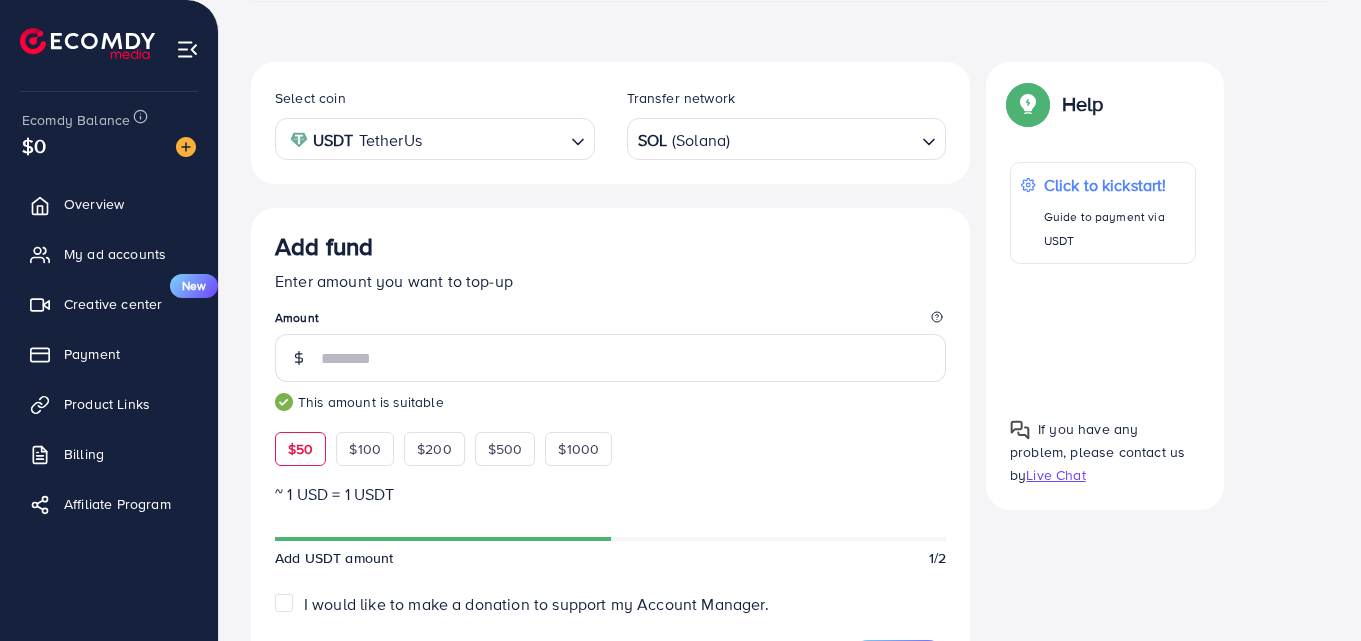 scroll, scrollTop: 316, scrollLeft: 0, axis: vertical 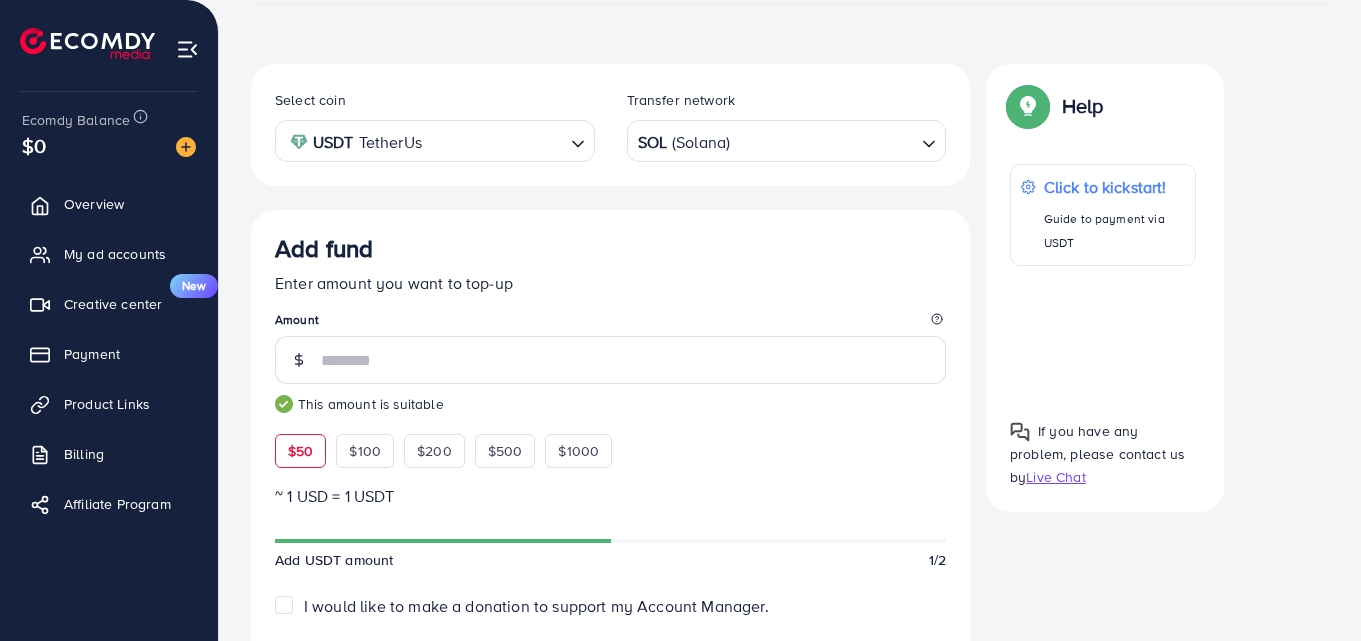 click at bounding box center (823, 141) 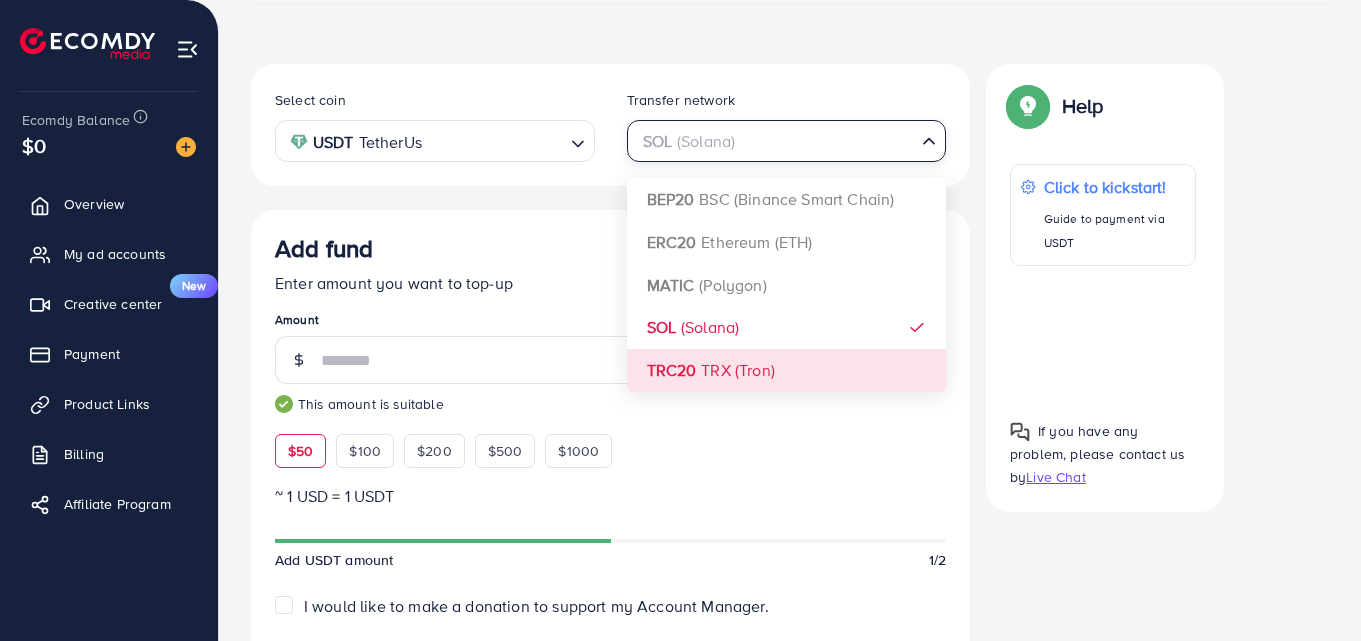 click on "Select coin   USDT TetherUs           Loading...     Transfer network   SOL (Solana)           Loading...     BEP20 BSC (Binance Smart Chain) ERC20 Ethereum (ETH) MATIC (Polygon) SOL (Solana) TRC20 TRX (Tron)        Add fund  Enter amount you want to top-up Amount **  This amount is suitable  $50 $100 $200 $500 $1000  ~ 1 USD = 1 USDT   Add USDT amount  1/2 I would like to make a donation to support my Account Manager. 5% 10% 15% 20%  Continue   Summary   Amount   50.896 USD   Payment Method  USDT  Coin type  USDT  Service charge   (3.00%)  1.5 USD  Tax   (3.00%)  1.5 USD  Transfer network  SOL  Total Amount   53.896 USD" at bounding box center (610, 613) 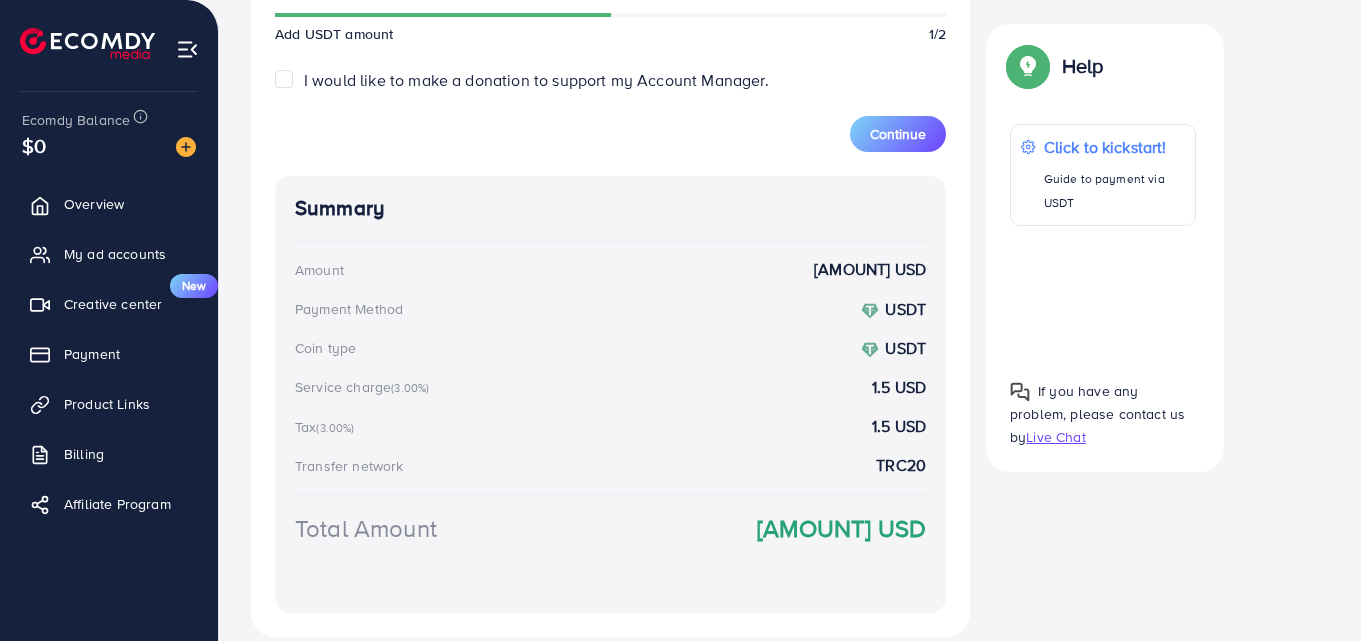 scroll, scrollTop: 857, scrollLeft: 0, axis: vertical 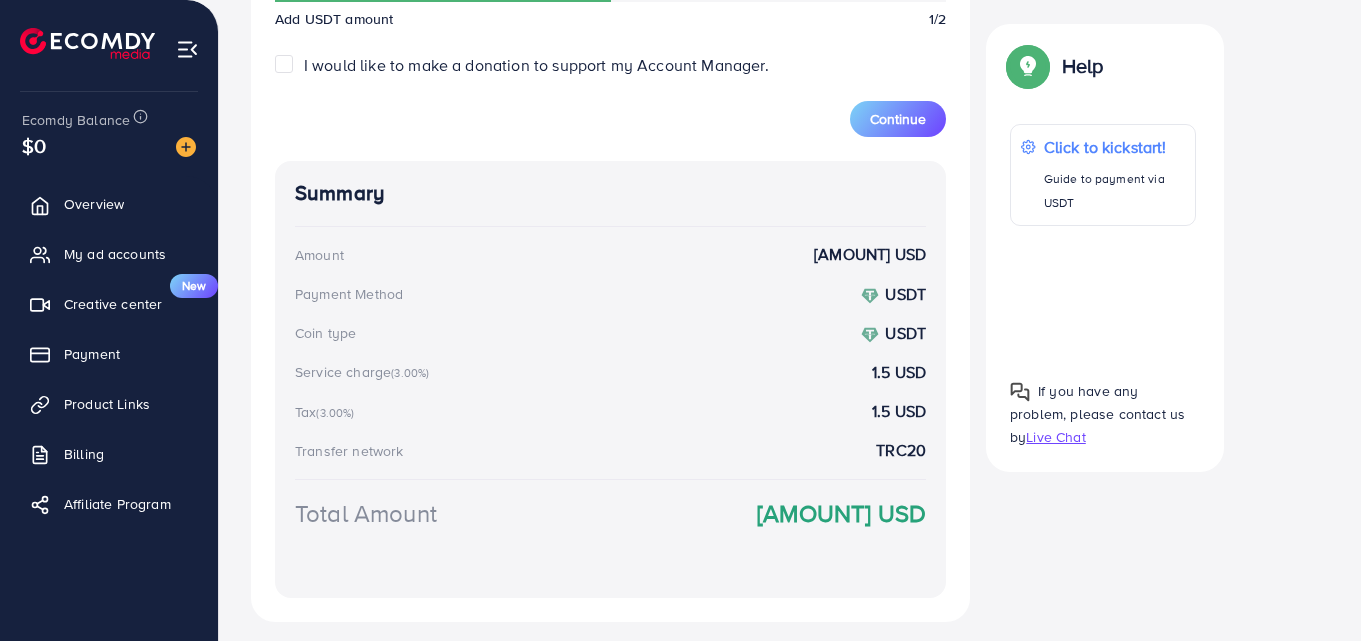 click on "Add fund  Enter amount you want to top-up Amount **  This amount is suitable  $50 $100 $200 $500 $1000  ~ 1 USD = 1 USDT   Add USDT amount  1/2 I would like to make a donation to support my Account Manager. 5% 10% 15% 20%  Continue   Summary   Amount   50.22 USD   Payment Method  USDT  Coin type  USDT  Service charge   (3.00%)  1.5 USD  Tax   (3.00%)  1.5 USD  Transfer network  TRC20  Total Amount   53.22 USD" at bounding box center [610, 145] 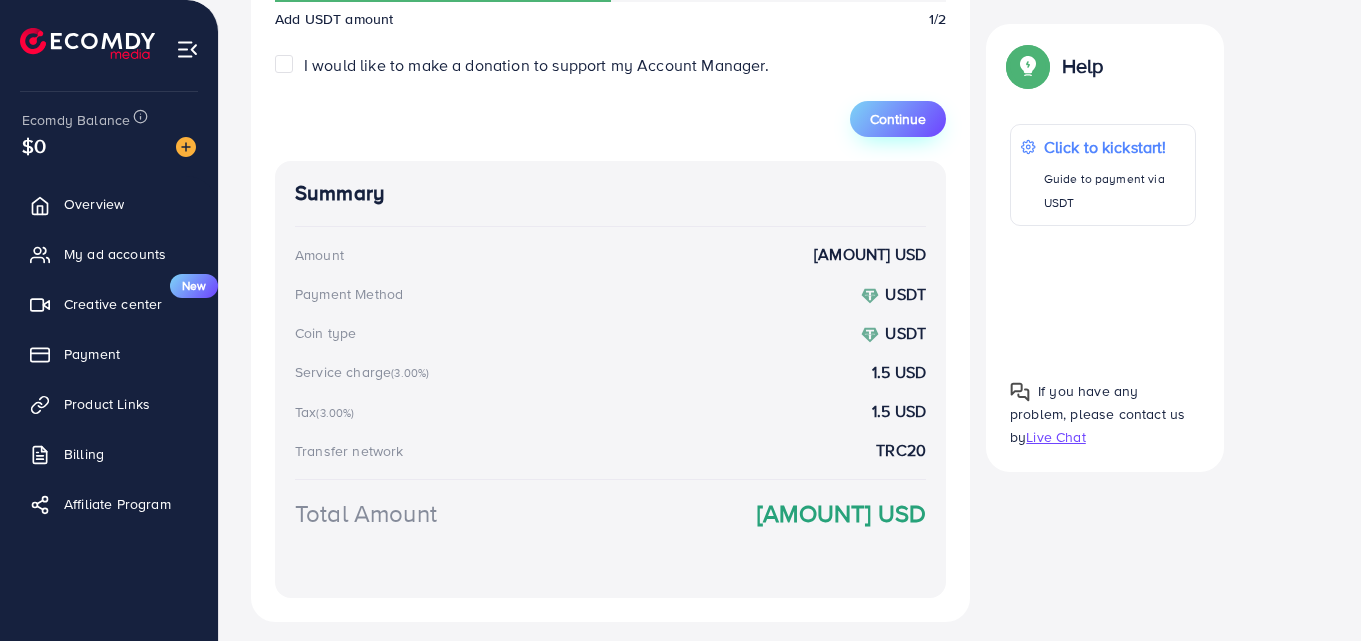 click on "Continue" at bounding box center (898, 119) 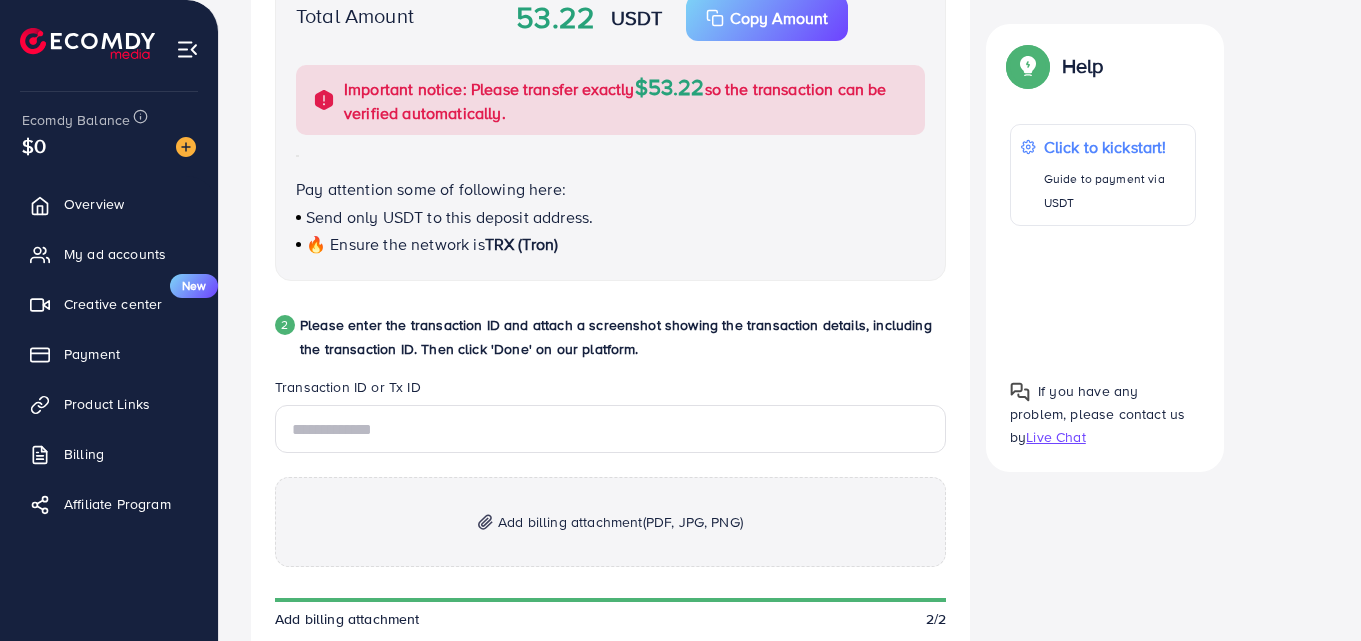 scroll, scrollTop: 530, scrollLeft: 0, axis: vertical 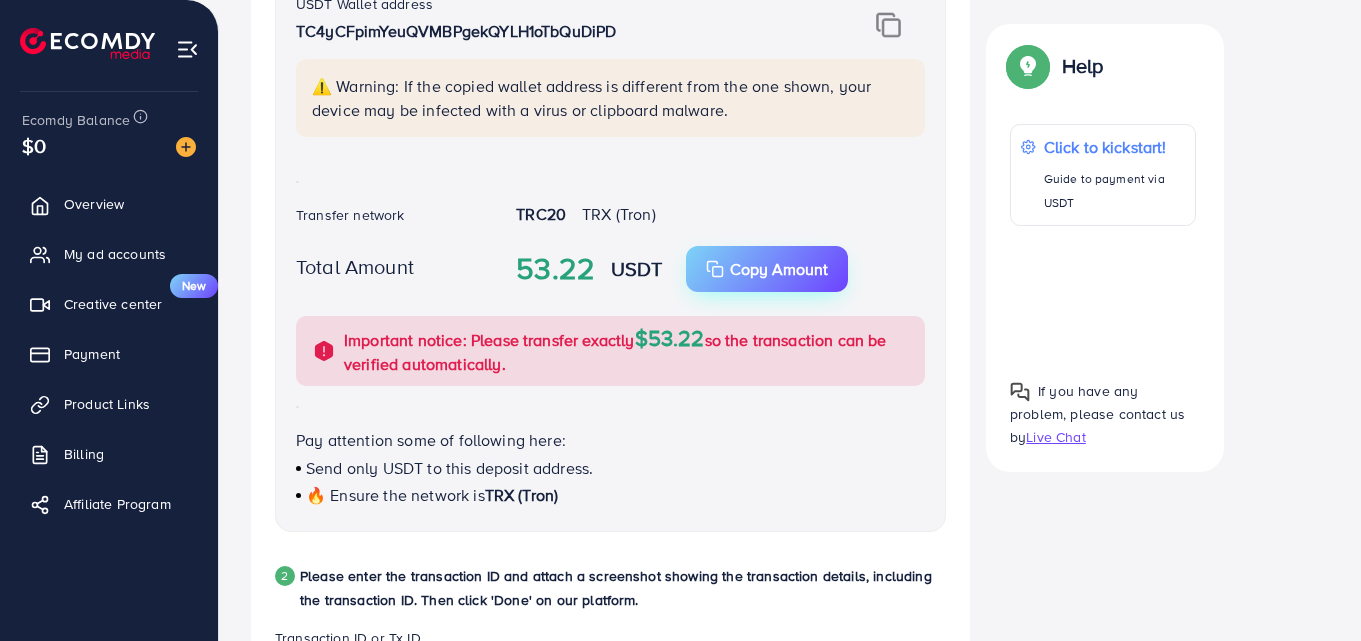 click on "Copy Amount" at bounding box center (779, 269) 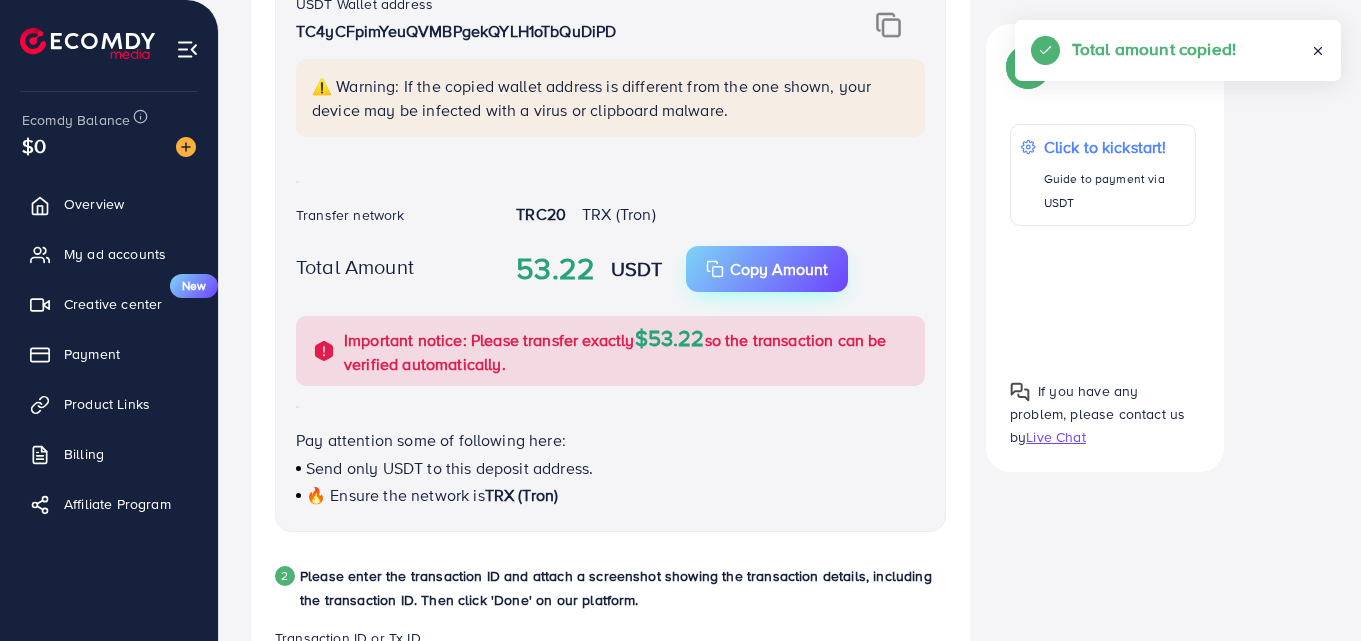 click on "Copy Amount" at bounding box center (779, 269) 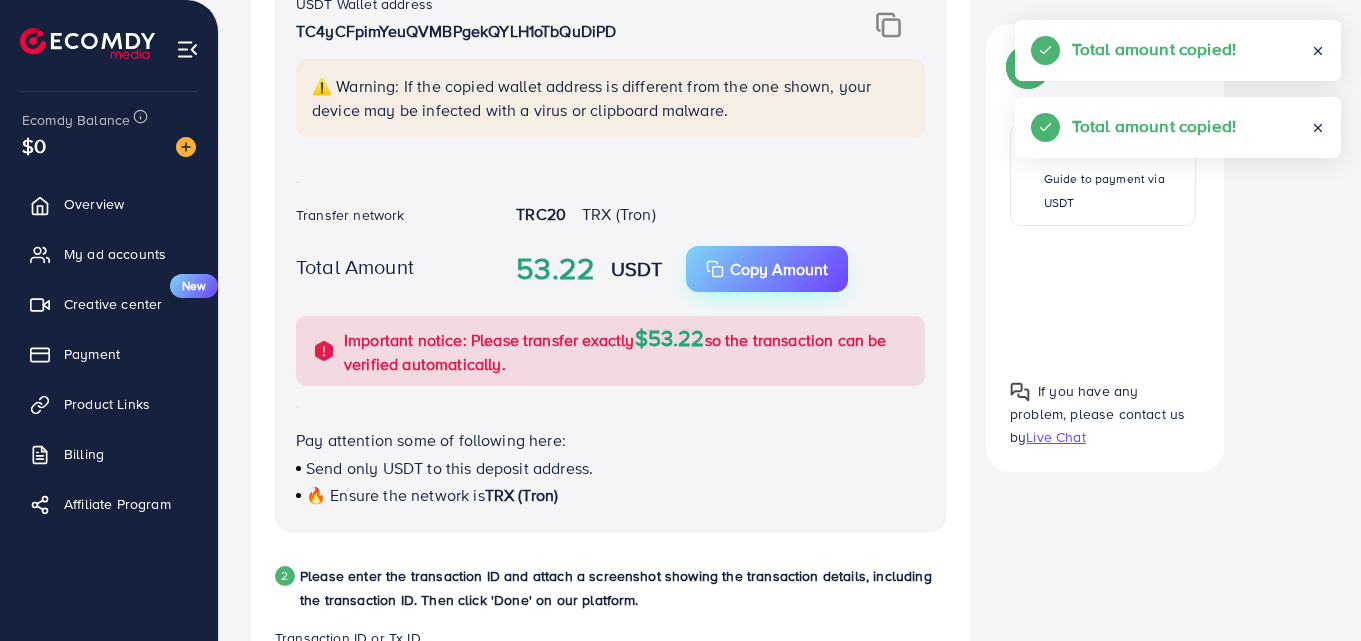 click on "Copy Amount" at bounding box center [767, 269] 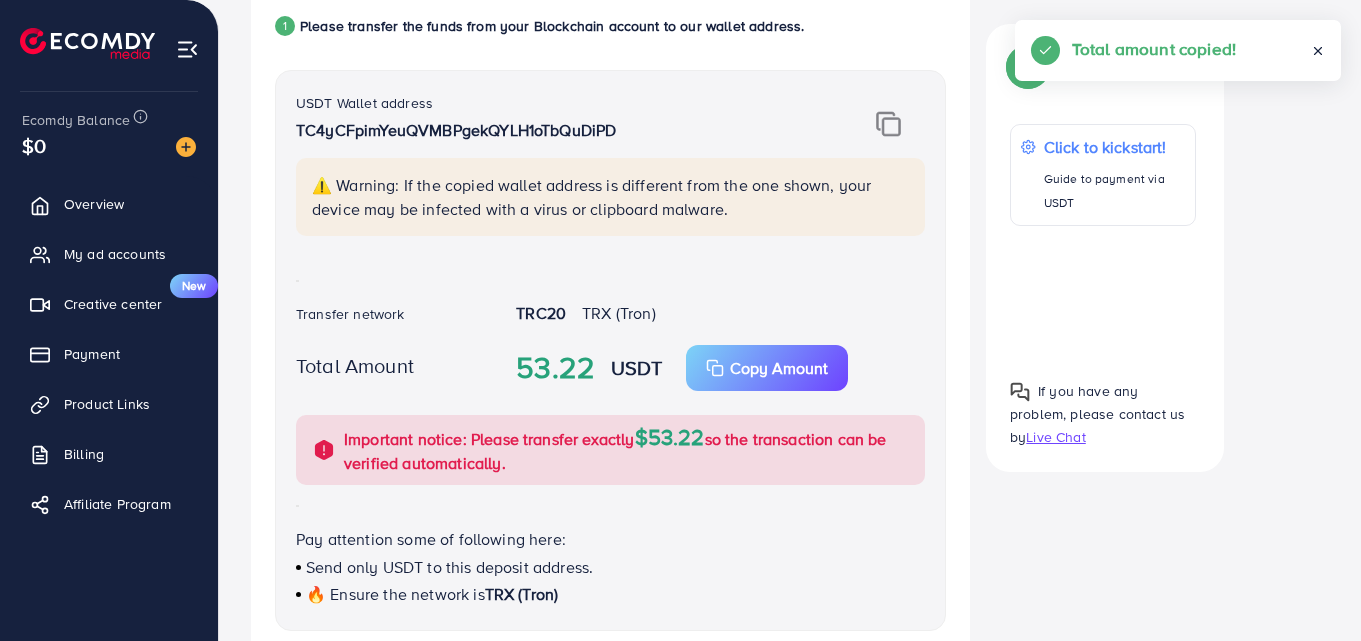 scroll, scrollTop: 357, scrollLeft: 0, axis: vertical 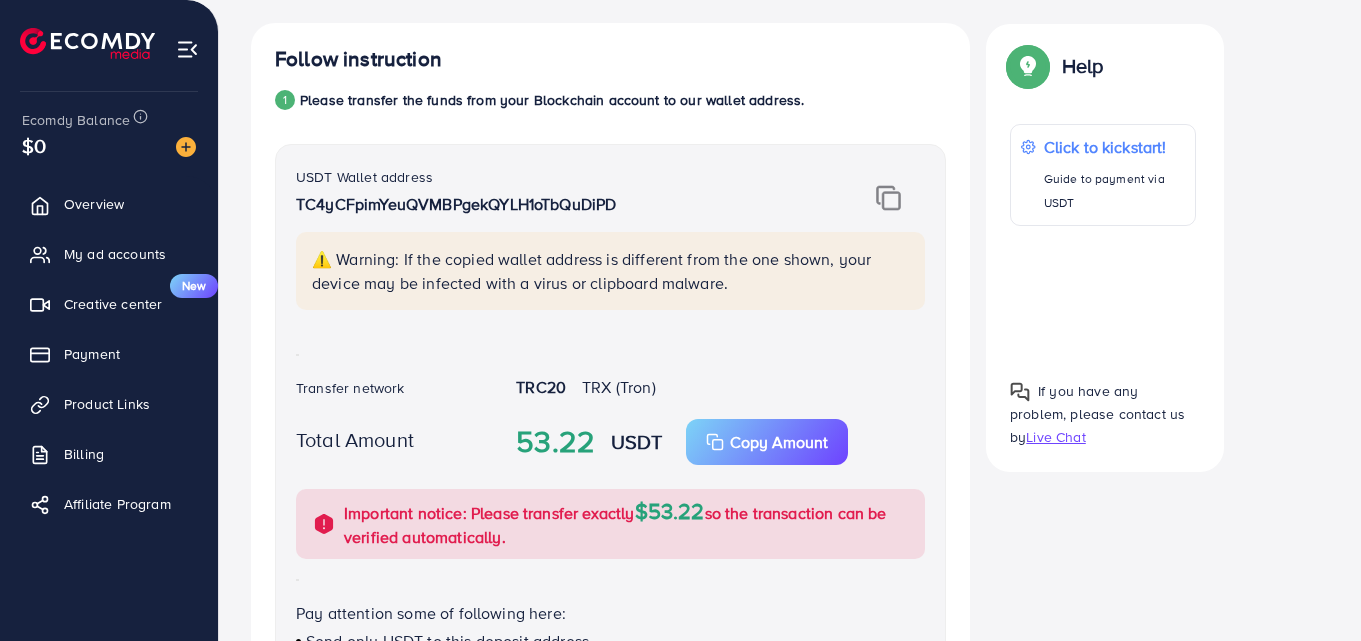 click at bounding box center [888, 198] 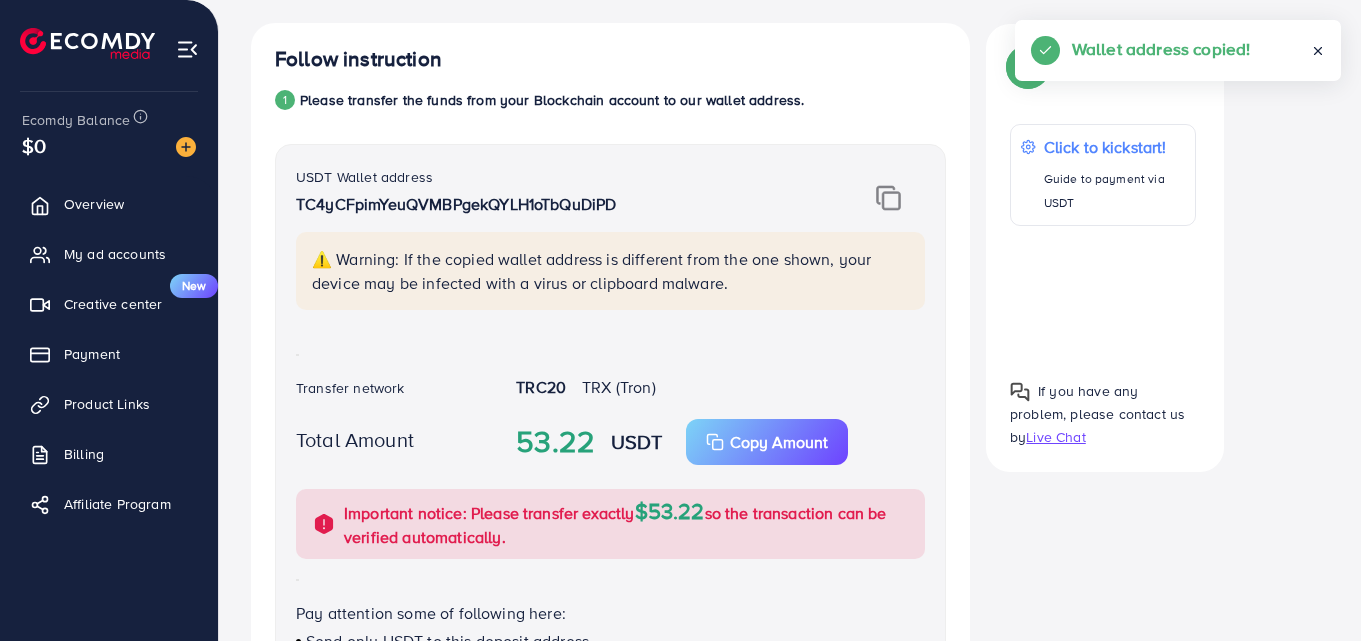 click at bounding box center [888, 198] 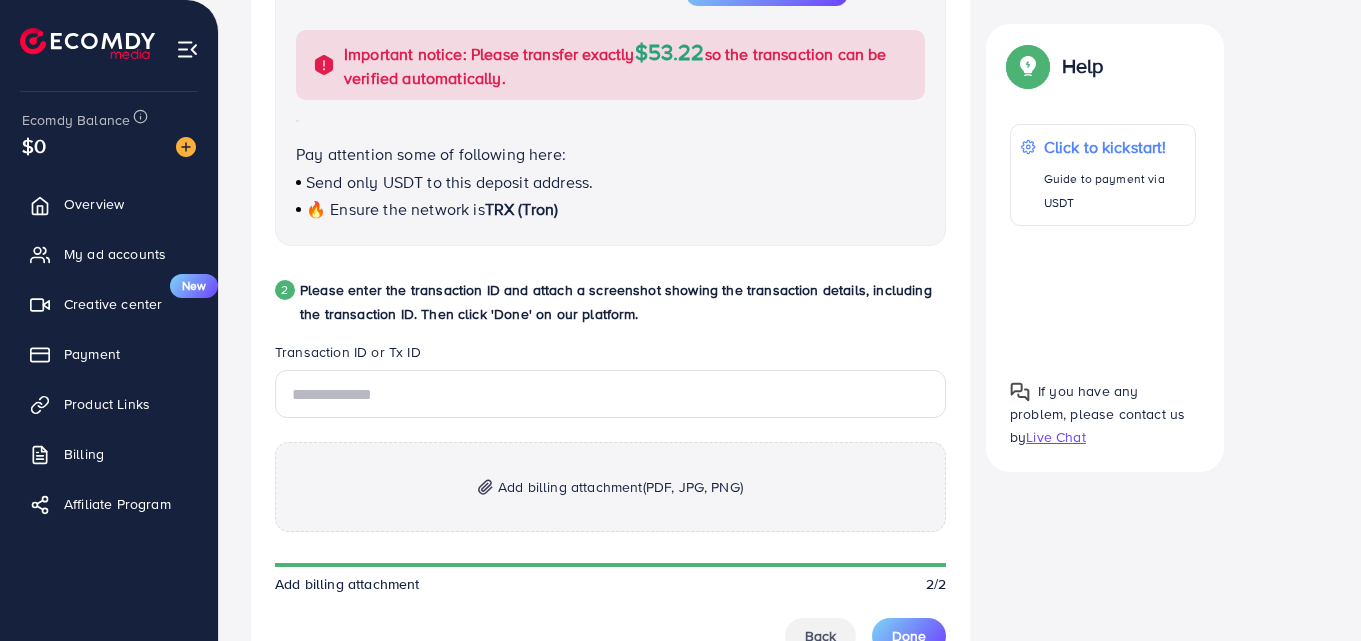scroll, scrollTop: 837, scrollLeft: 0, axis: vertical 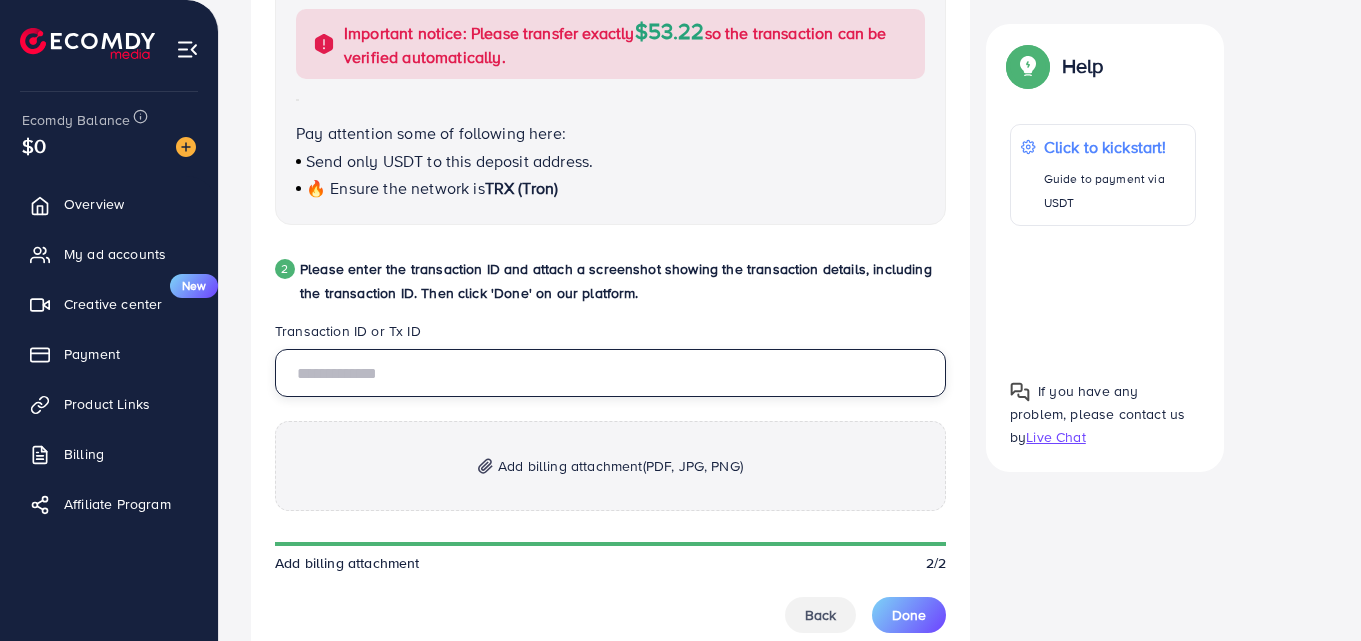 click at bounding box center (610, 373) 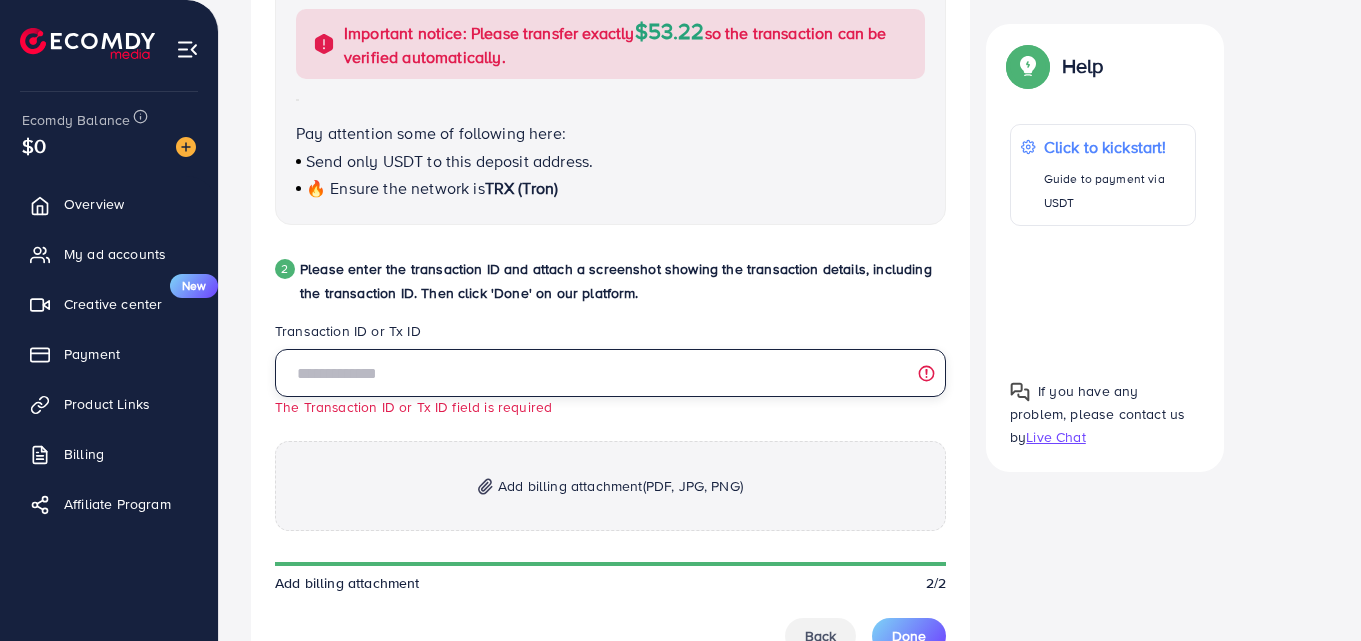 click at bounding box center [610, 373] 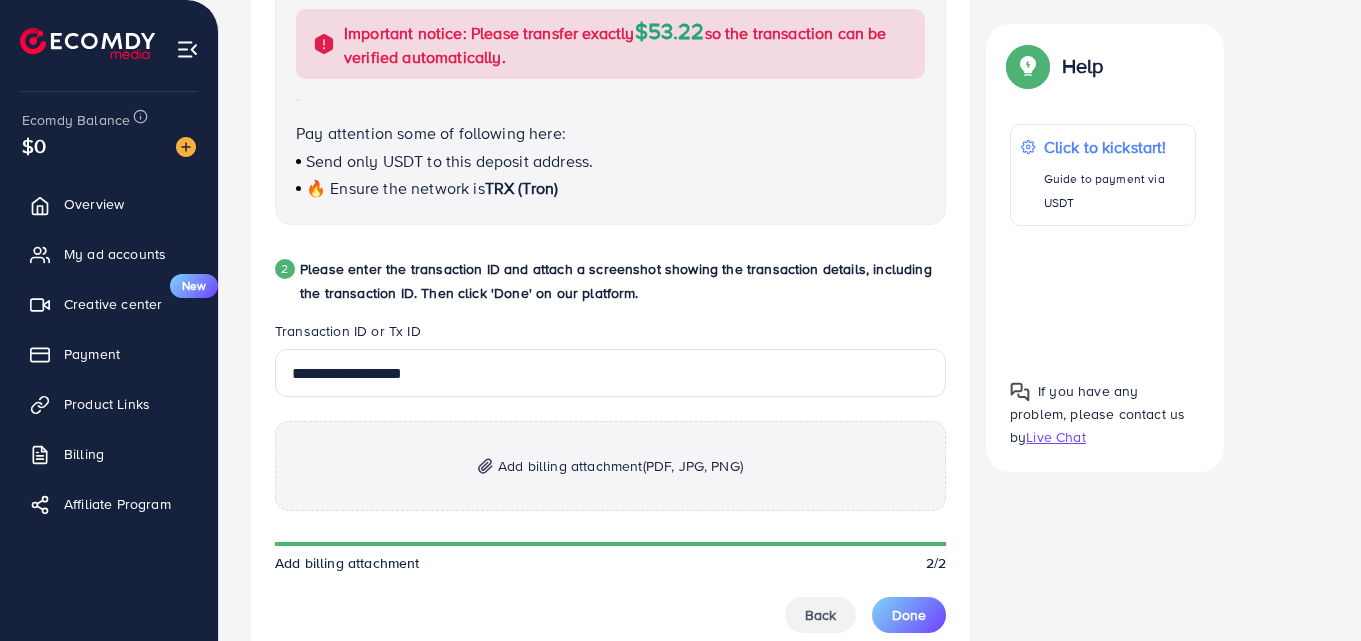 click on "Add billing attachment  (PDF, JPG, PNG)" at bounding box center (620, 466) 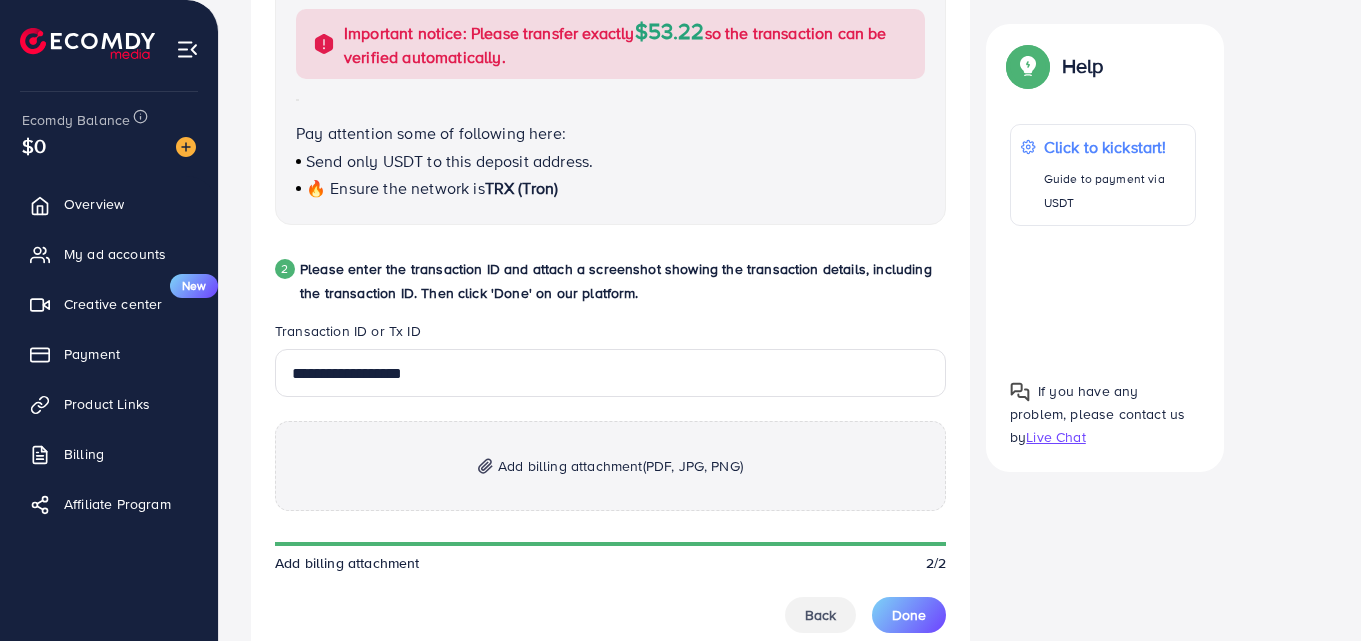 click on "Add billing attachment  (PDF, JPG, PNG)" at bounding box center (620, 466) 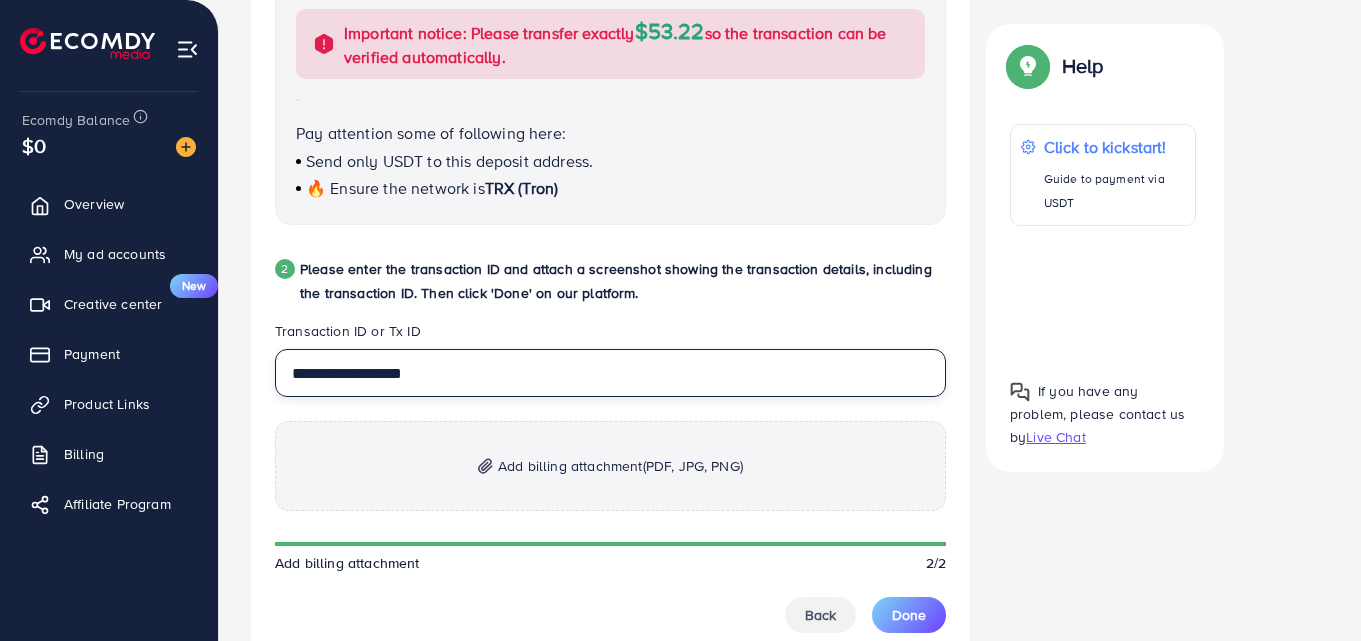 click on "**********" at bounding box center [610, 373] 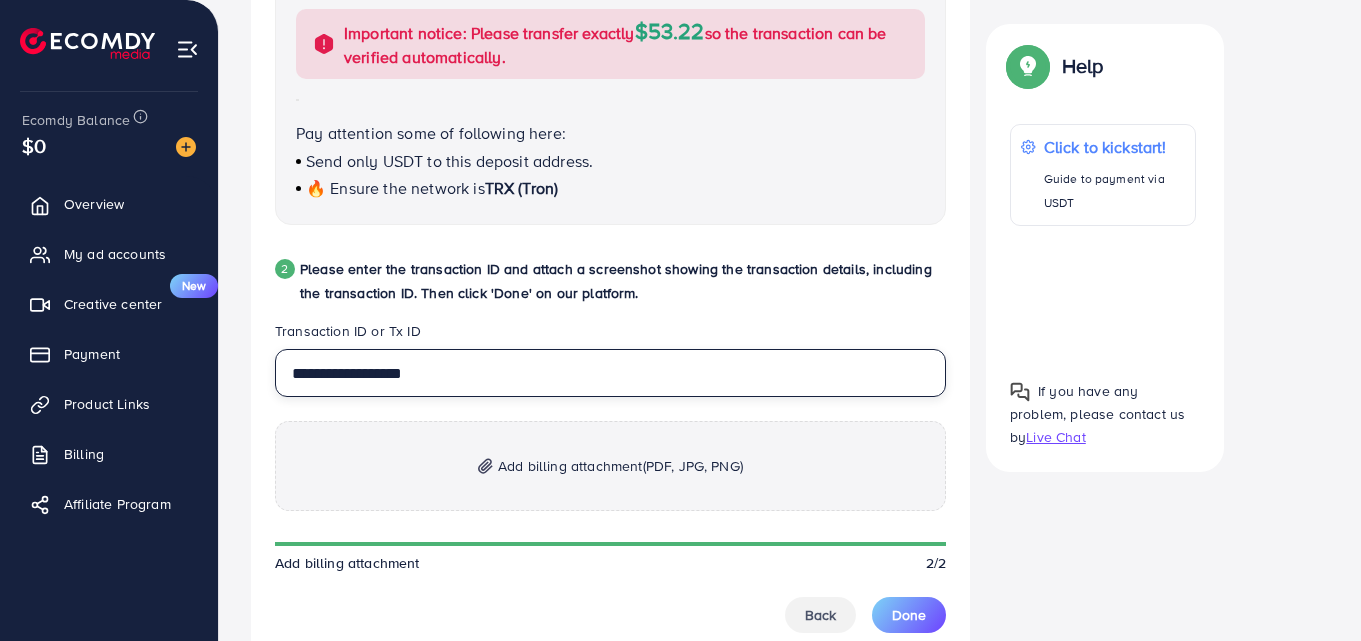 paste on "**********" 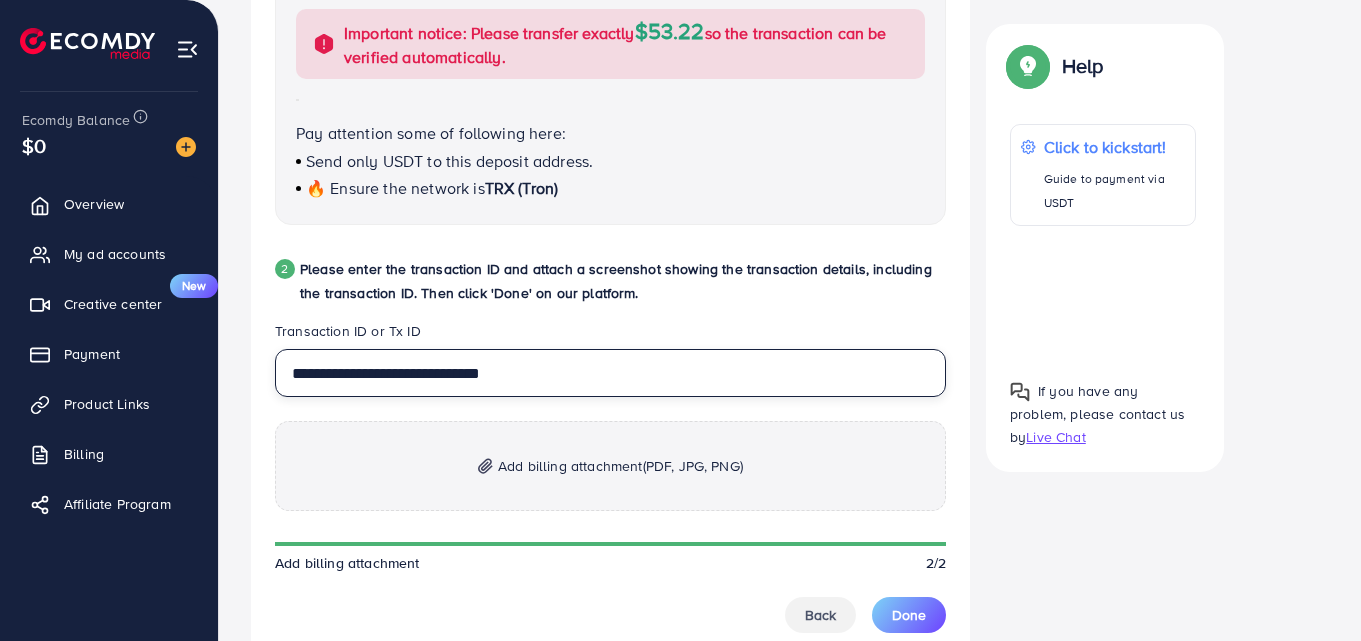 type on "**********" 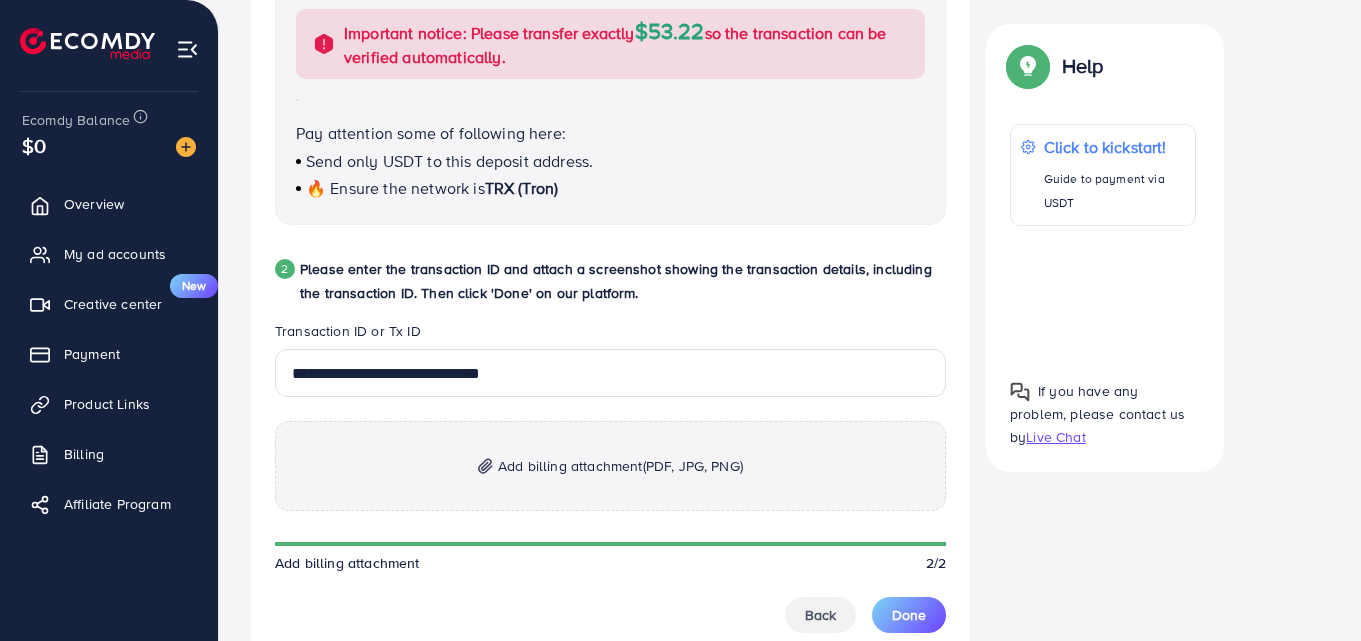 click on "Add billing attachment  (PDF, JPG, PNG)" at bounding box center (610, 466) 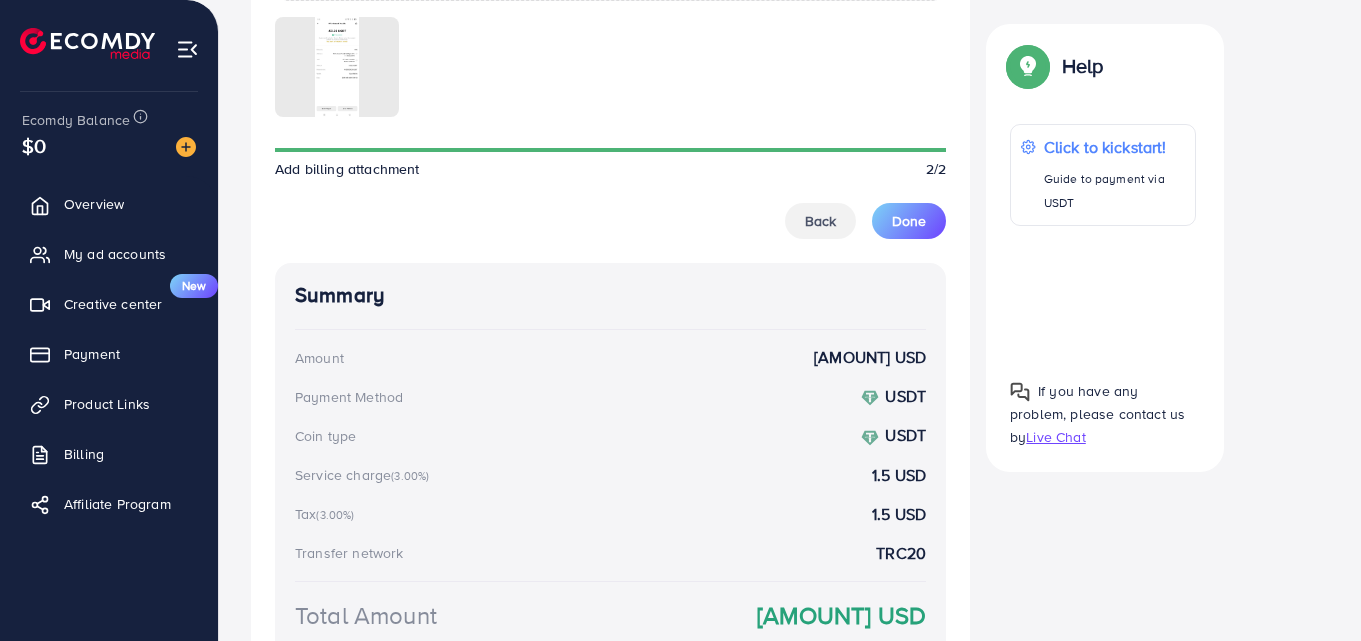 scroll, scrollTop: 1450, scrollLeft: 0, axis: vertical 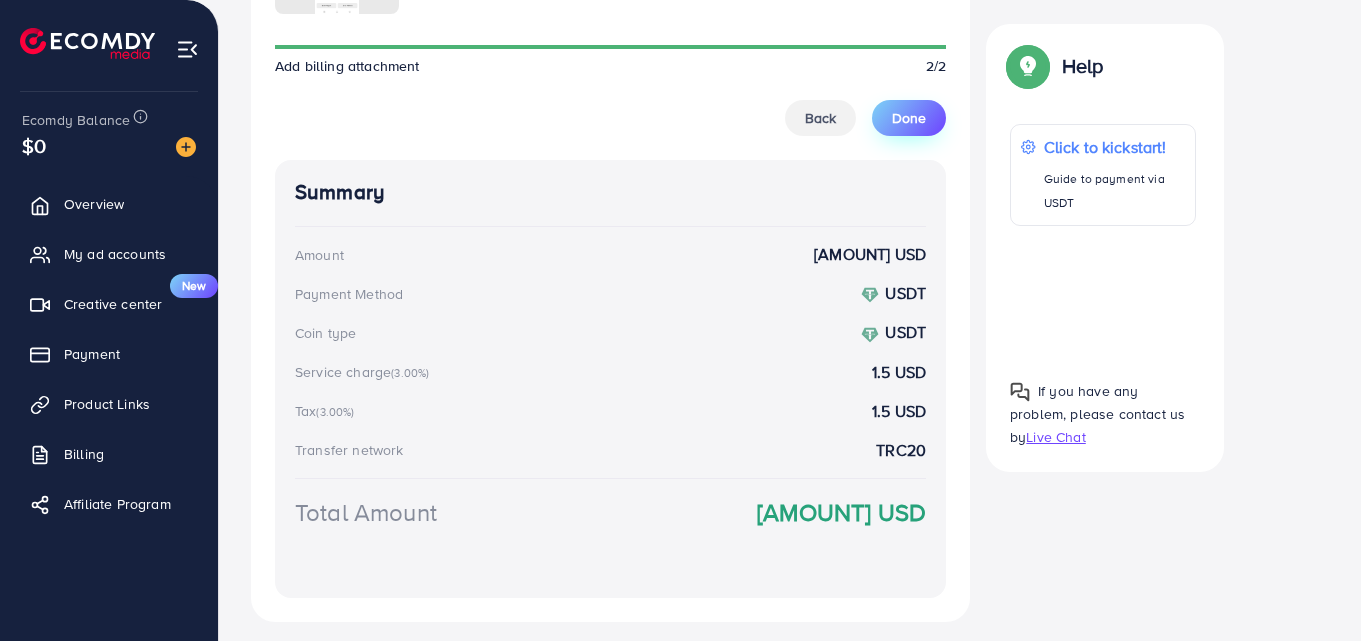 click on "Done" at bounding box center (909, 118) 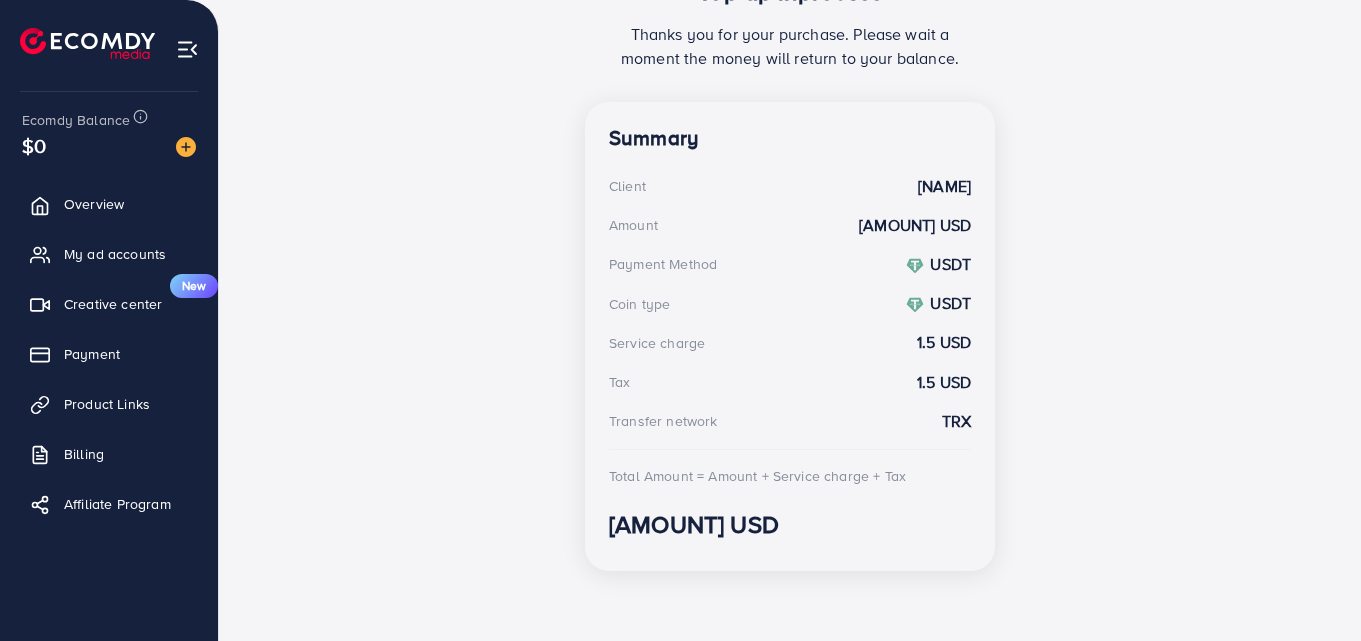 scroll, scrollTop: 487, scrollLeft: 0, axis: vertical 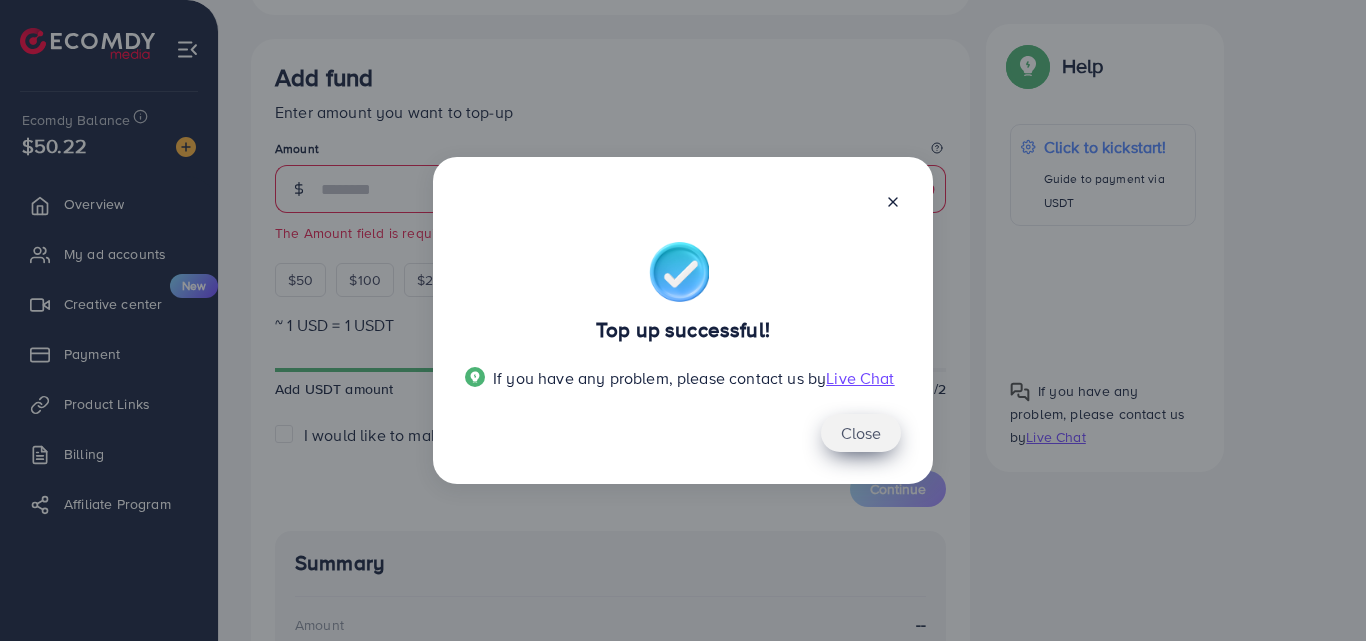 click on "Close" at bounding box center (861, 433) 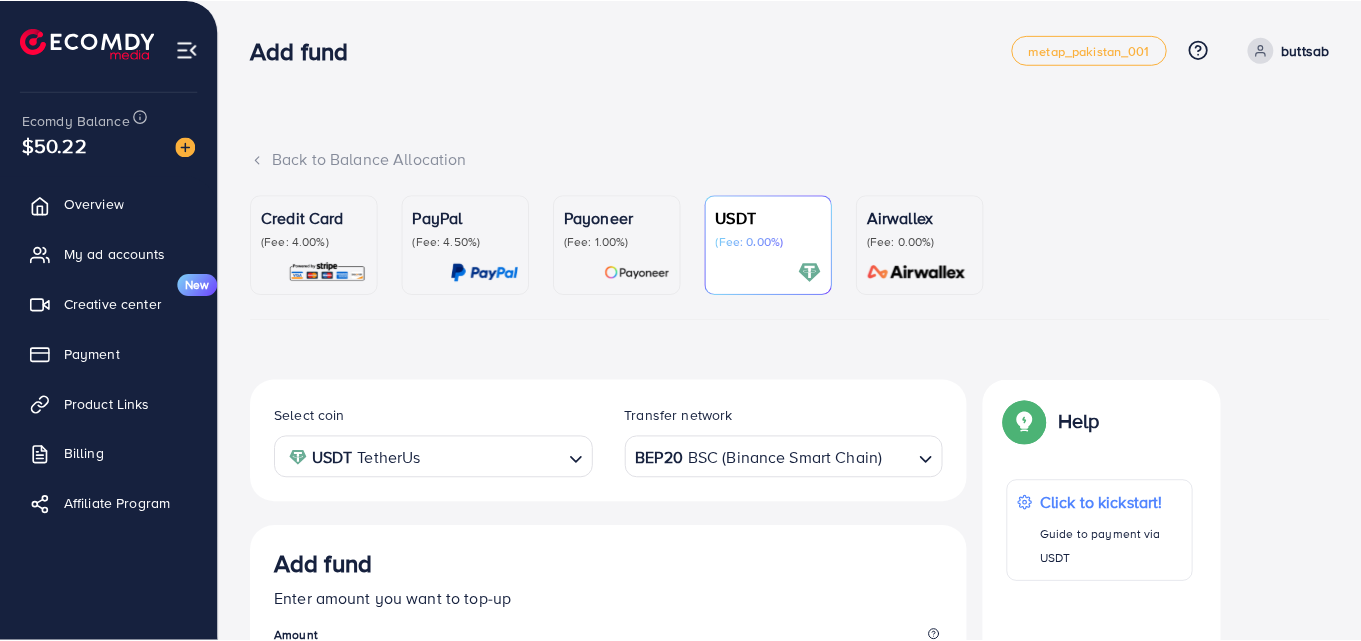 scroll, scrollTop: 356, scrollLeft: 0, axis: vertical 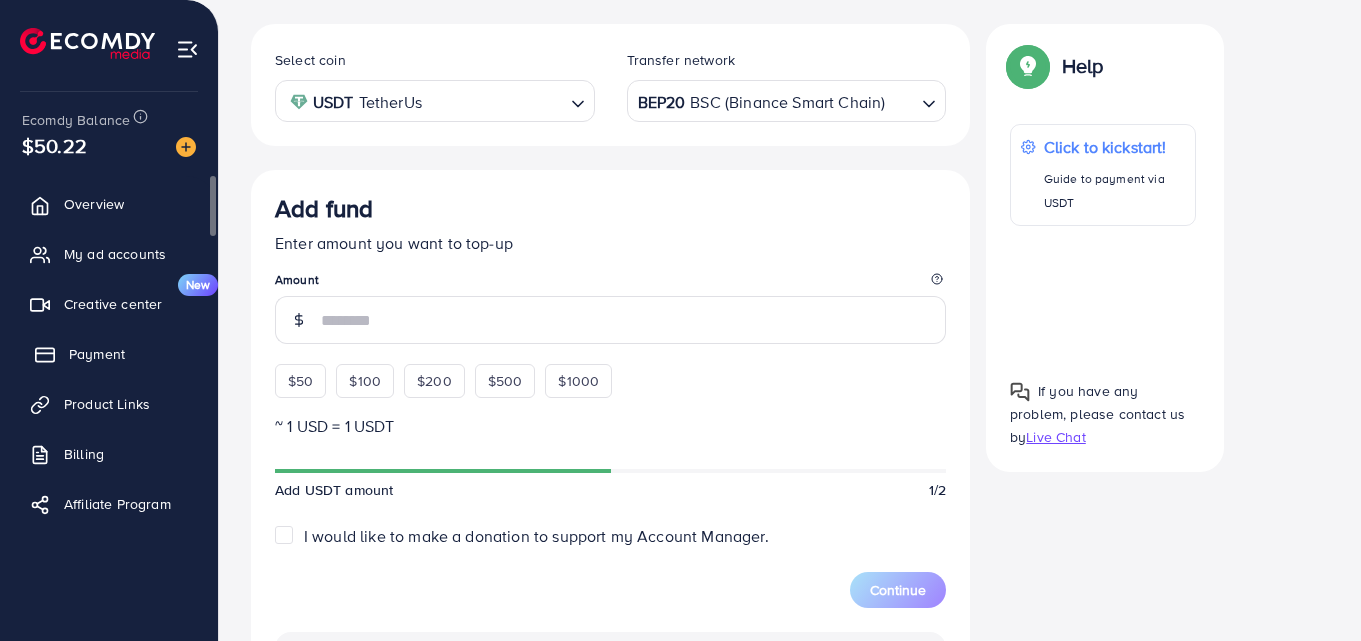 click on "Payment" at bounding box center [109, 354] 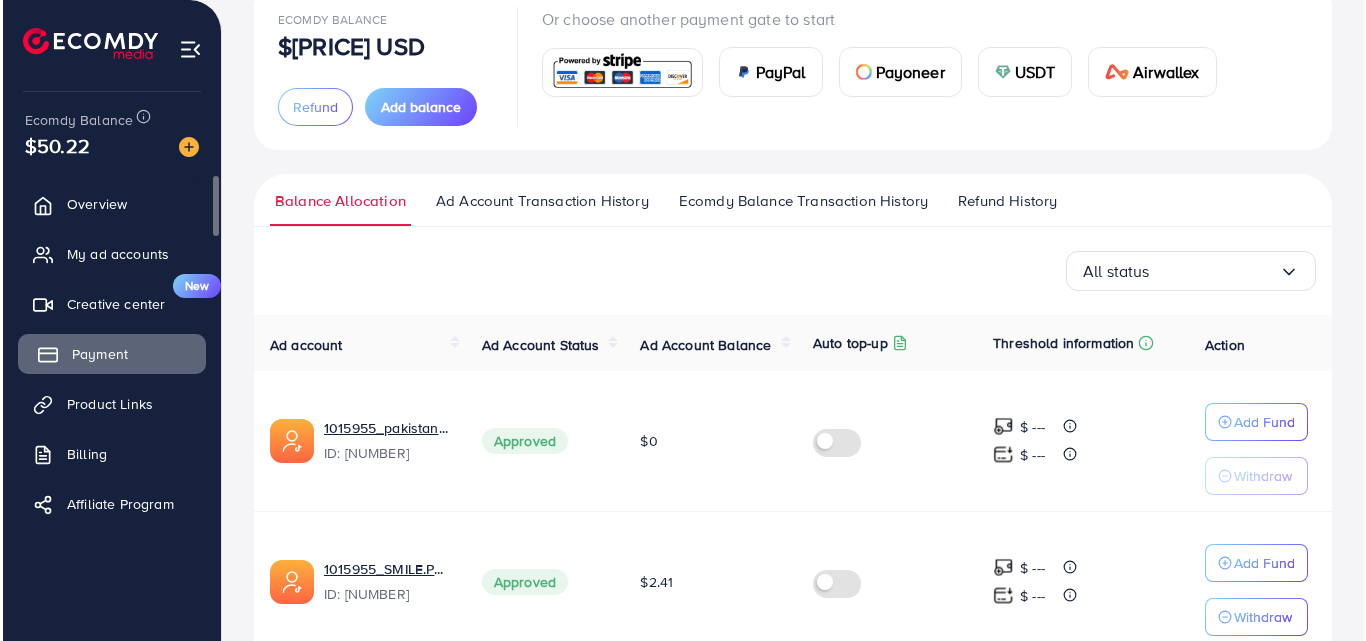 scroll, scrollTop: 237, scrollLeft: 0, axis: vertical 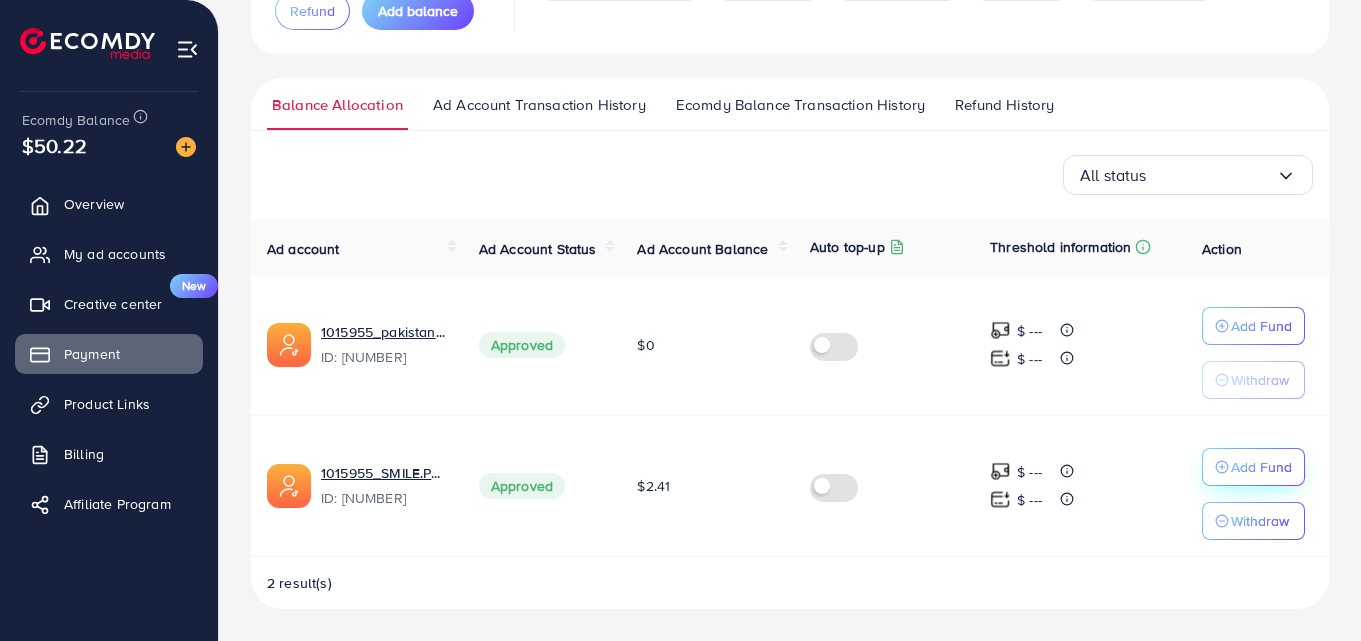 click on "Add Fund" at bounding box center (1253, 326) 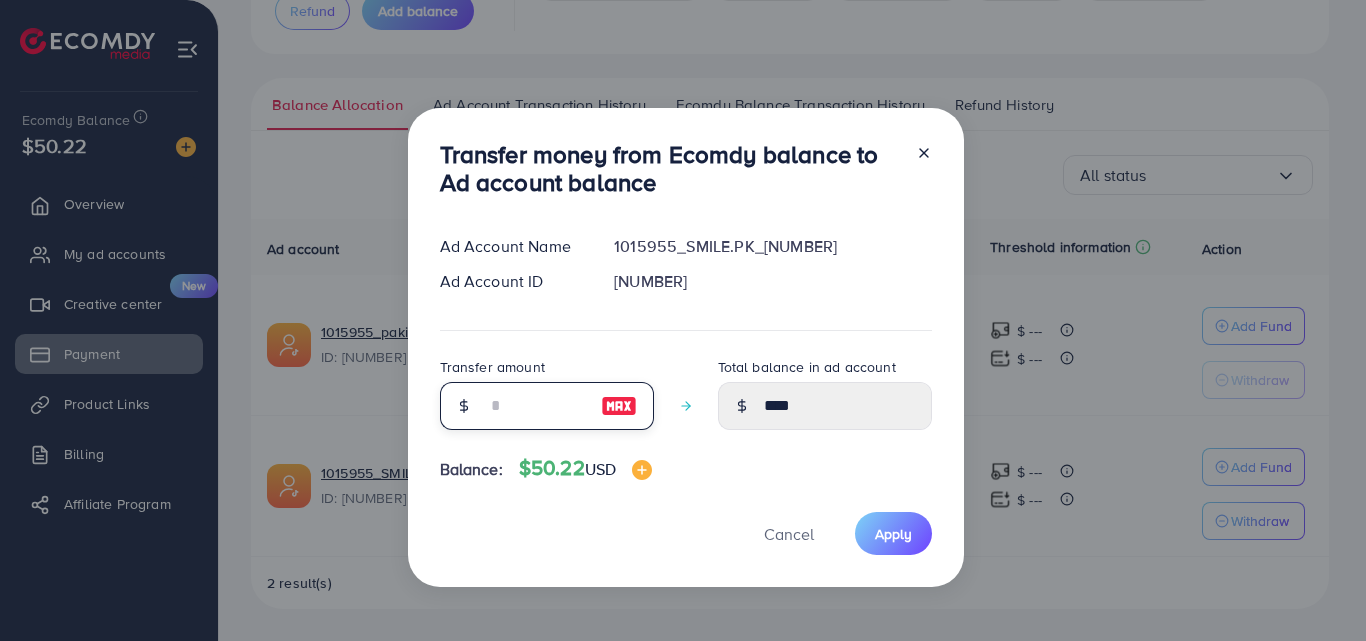 click at bounding box center (536, 406) 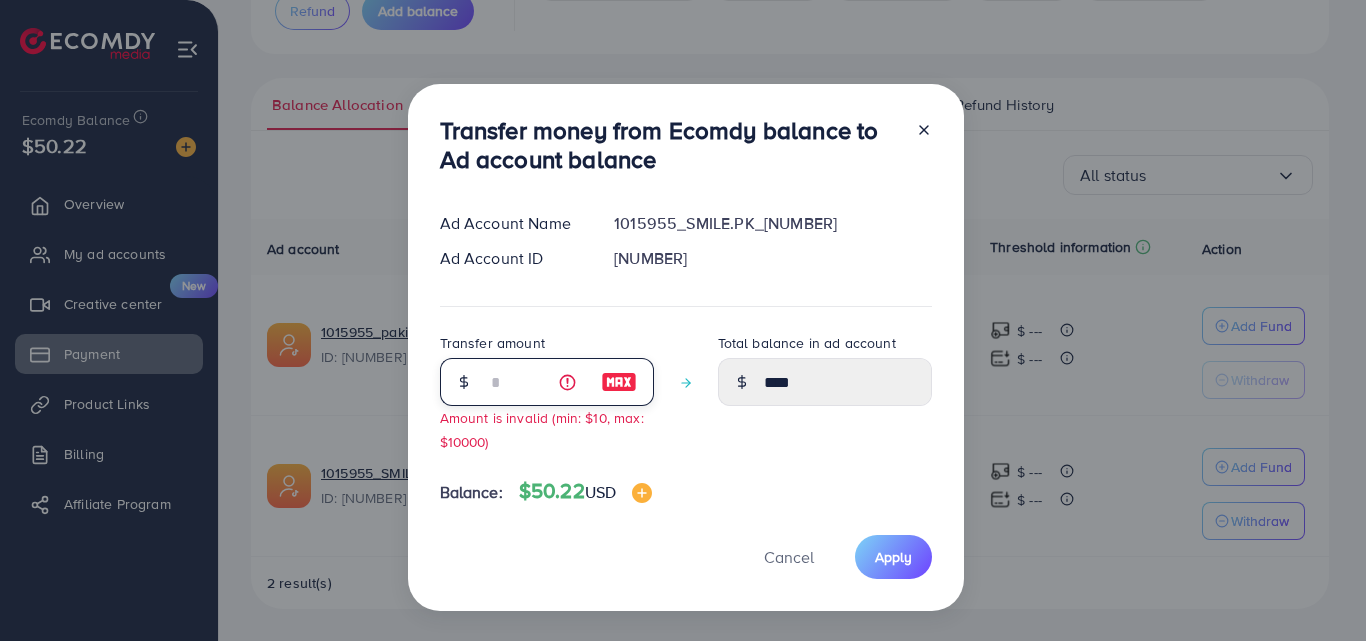 type on "**" 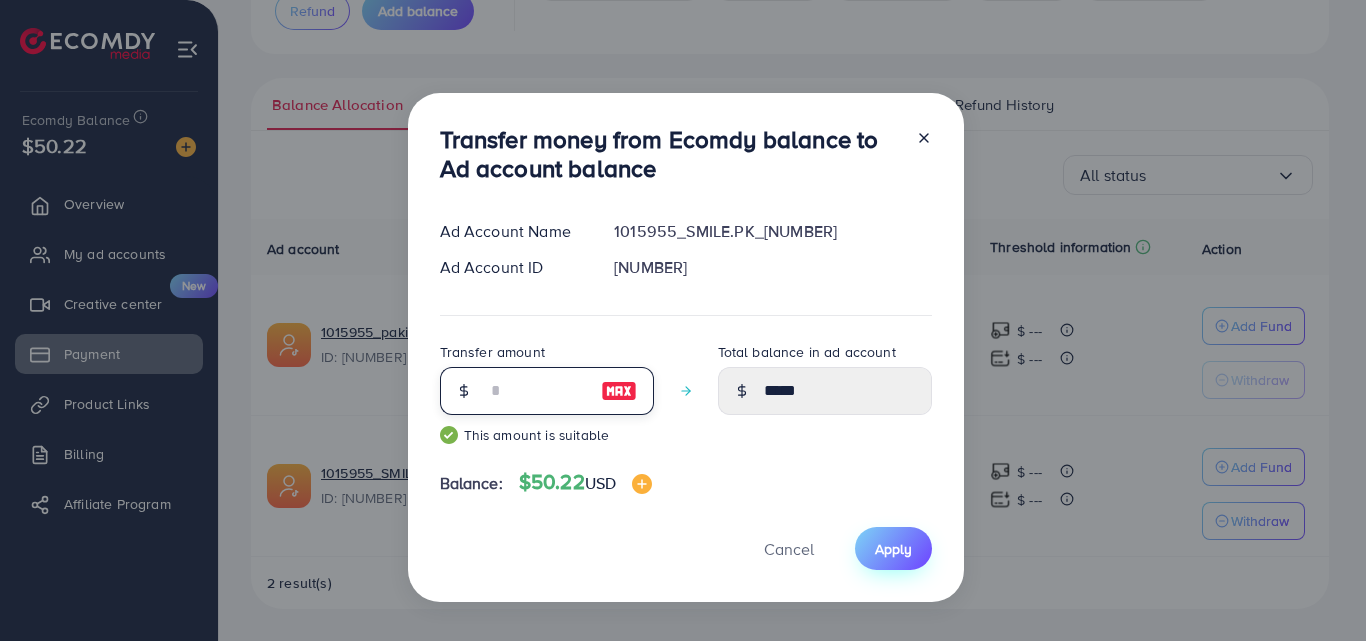 type on "**" 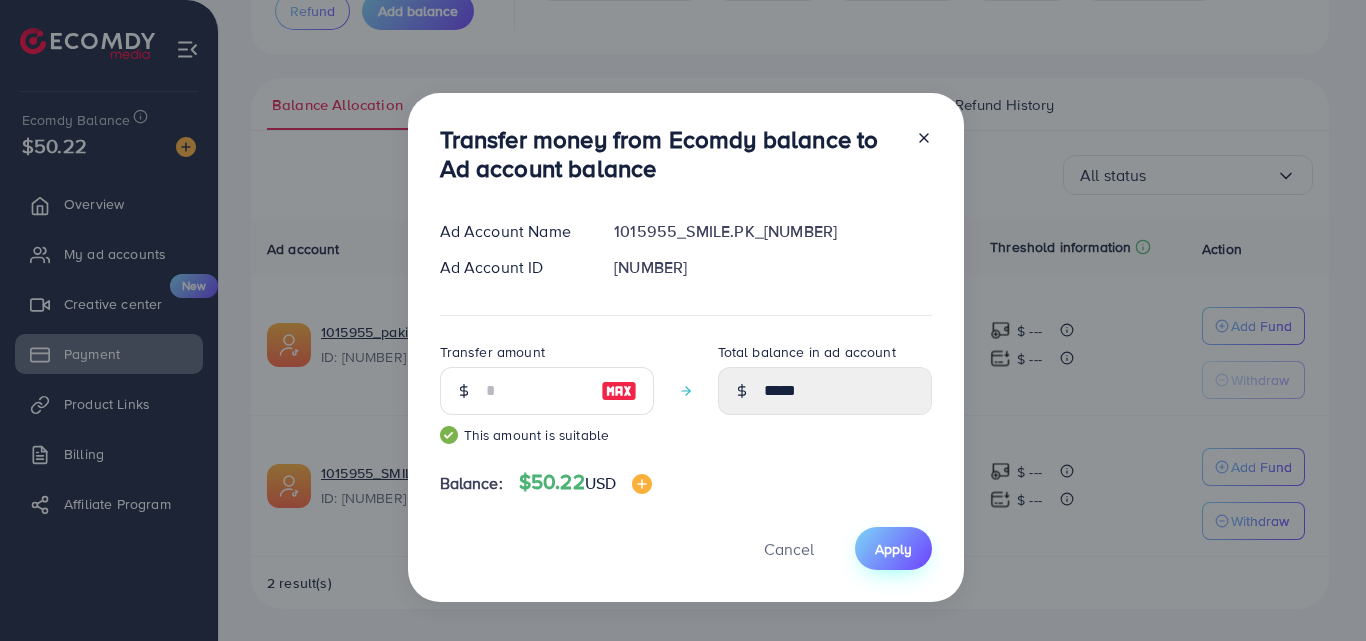 click on "Apply" at bounding box center [893, 548] 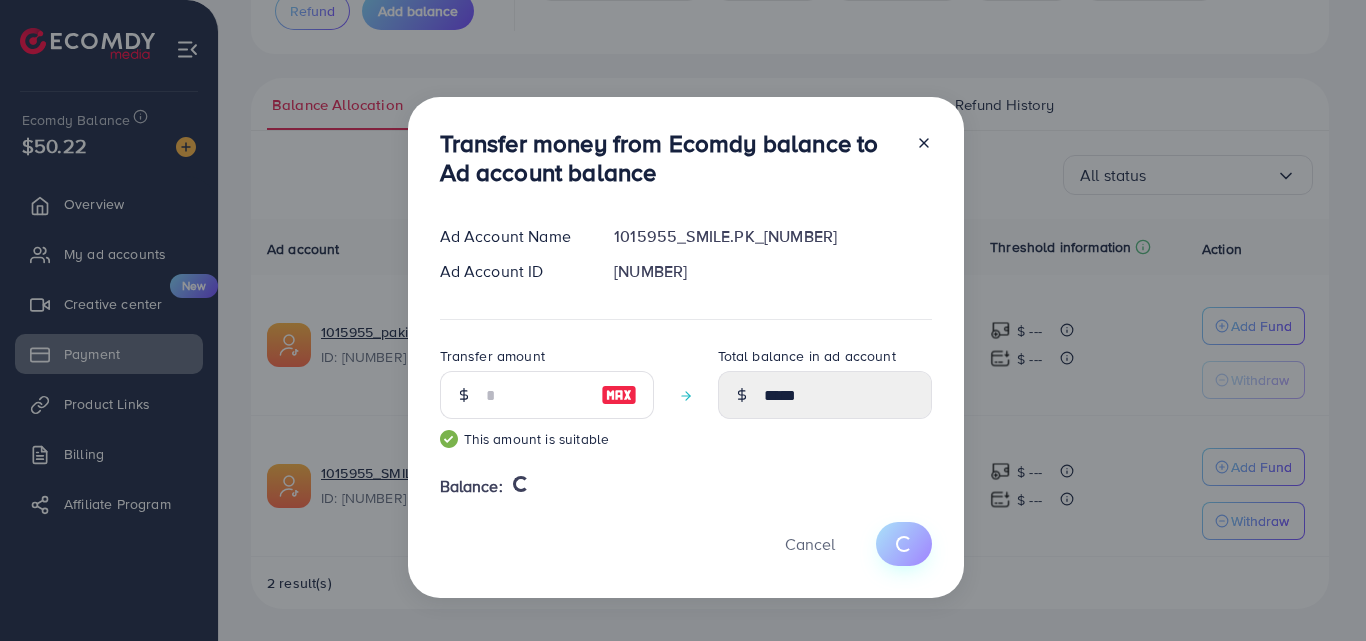 type 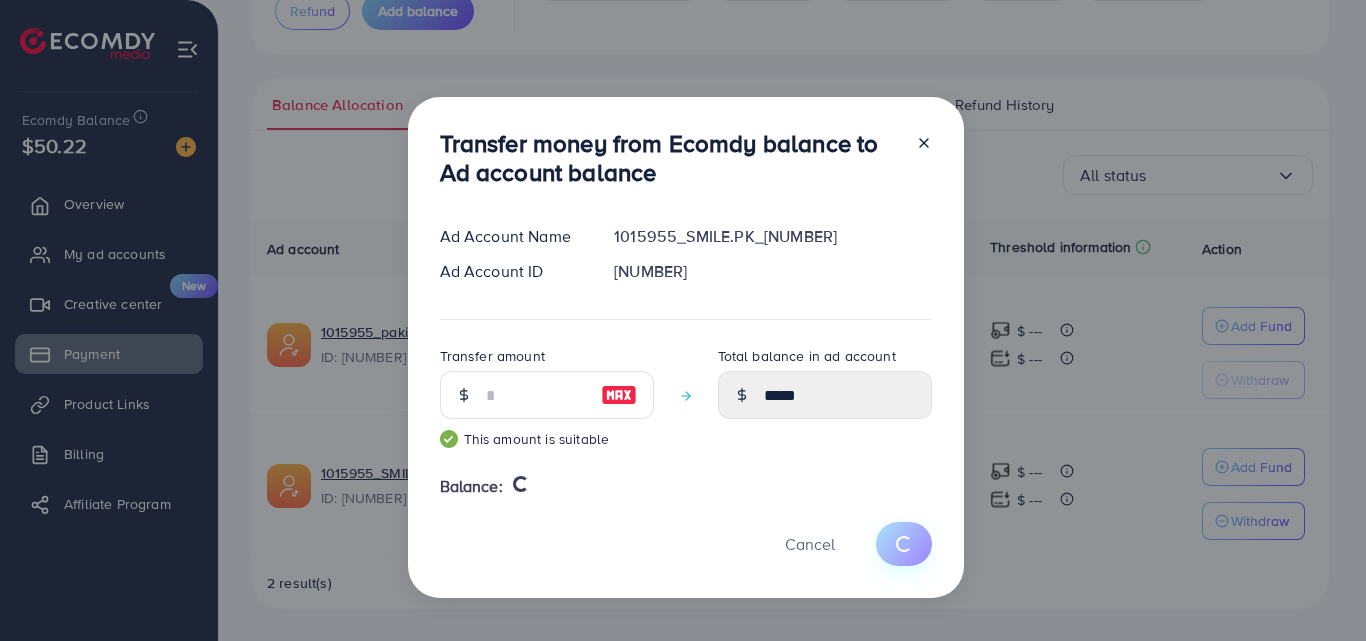 type on "****" 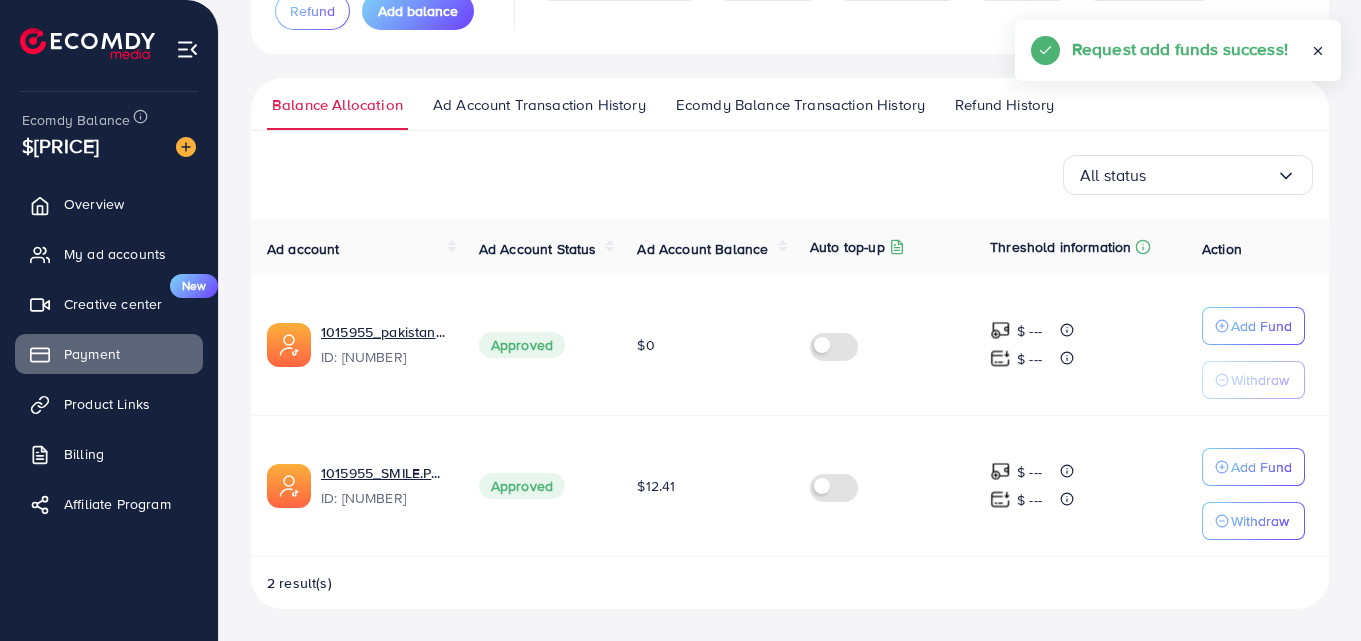 scroll, scrollTop: 237, scrollLeft: 0, axis: vertical 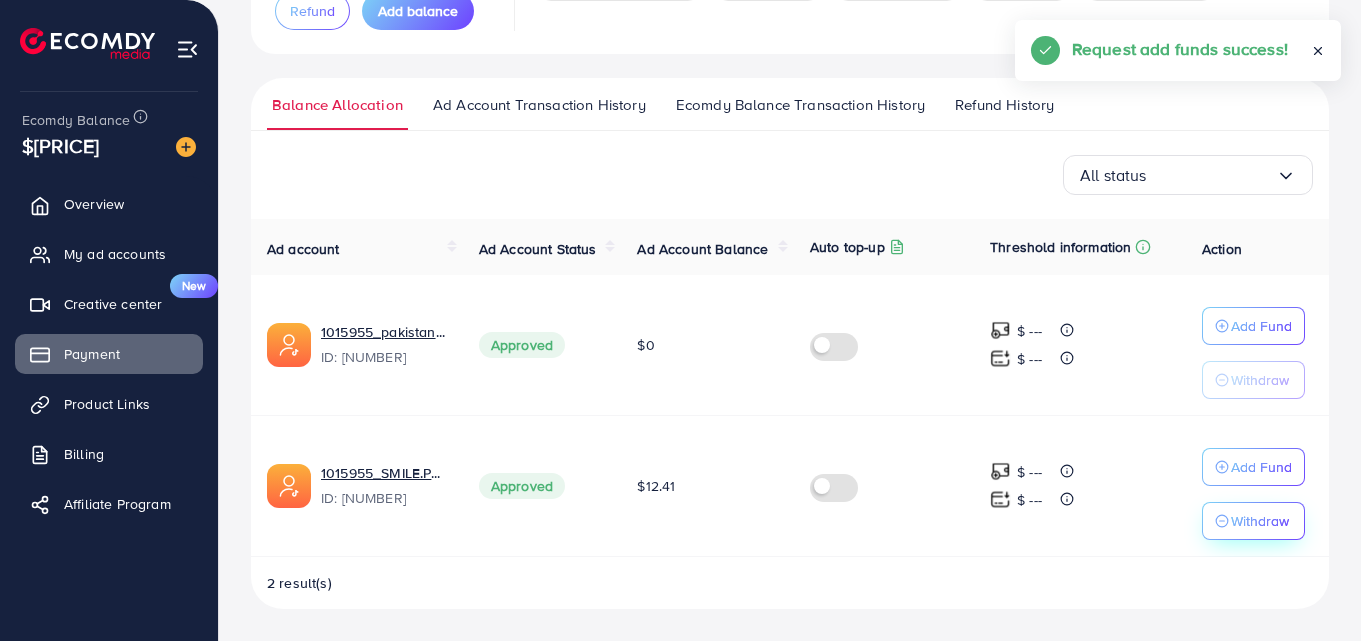 click 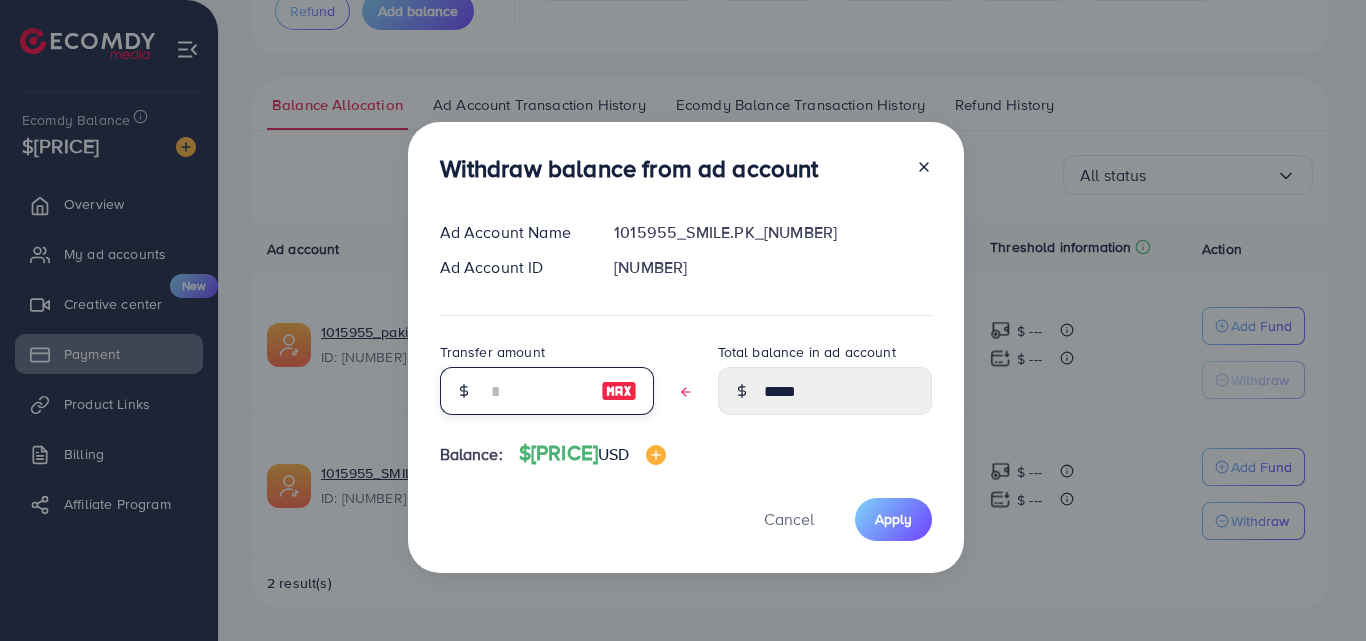 click at bounding box center [536, 391] 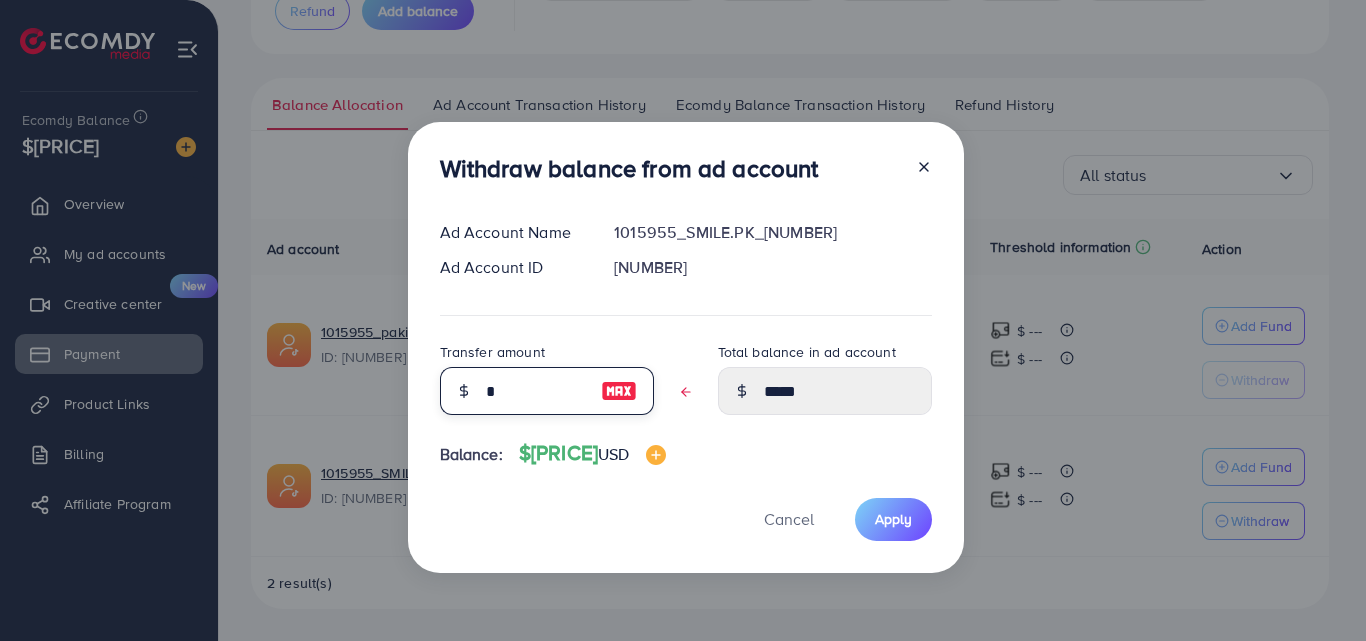 type on "*****" 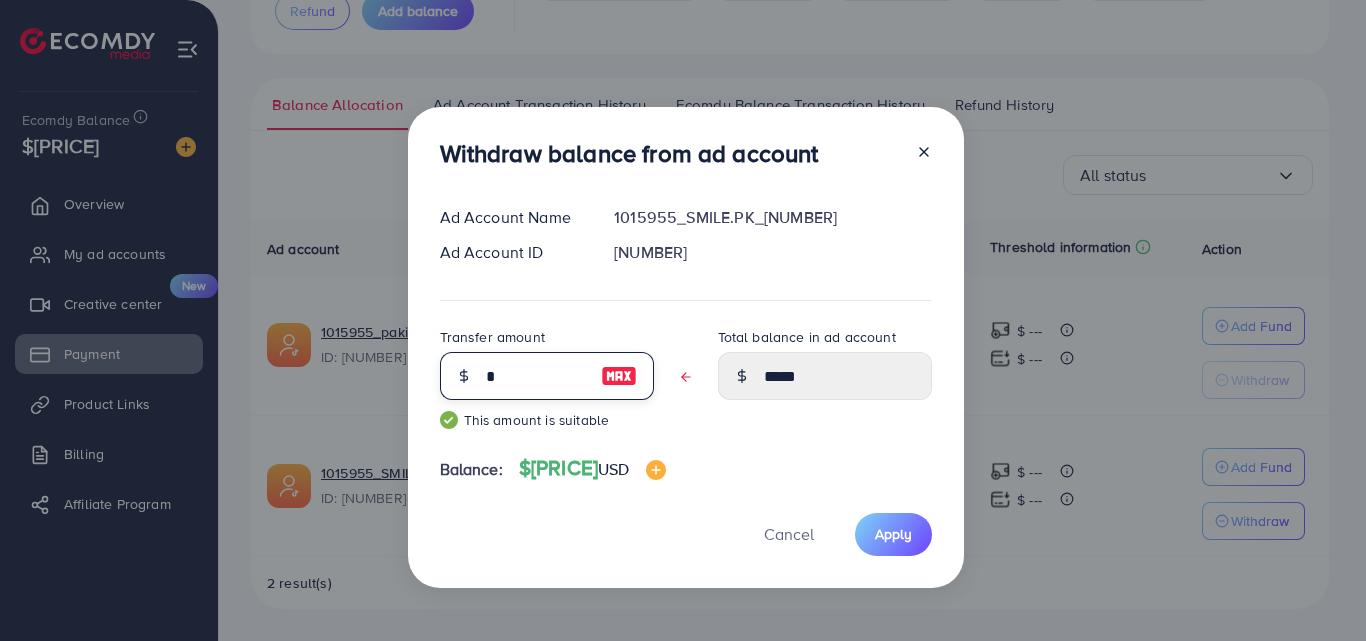 type on "**" 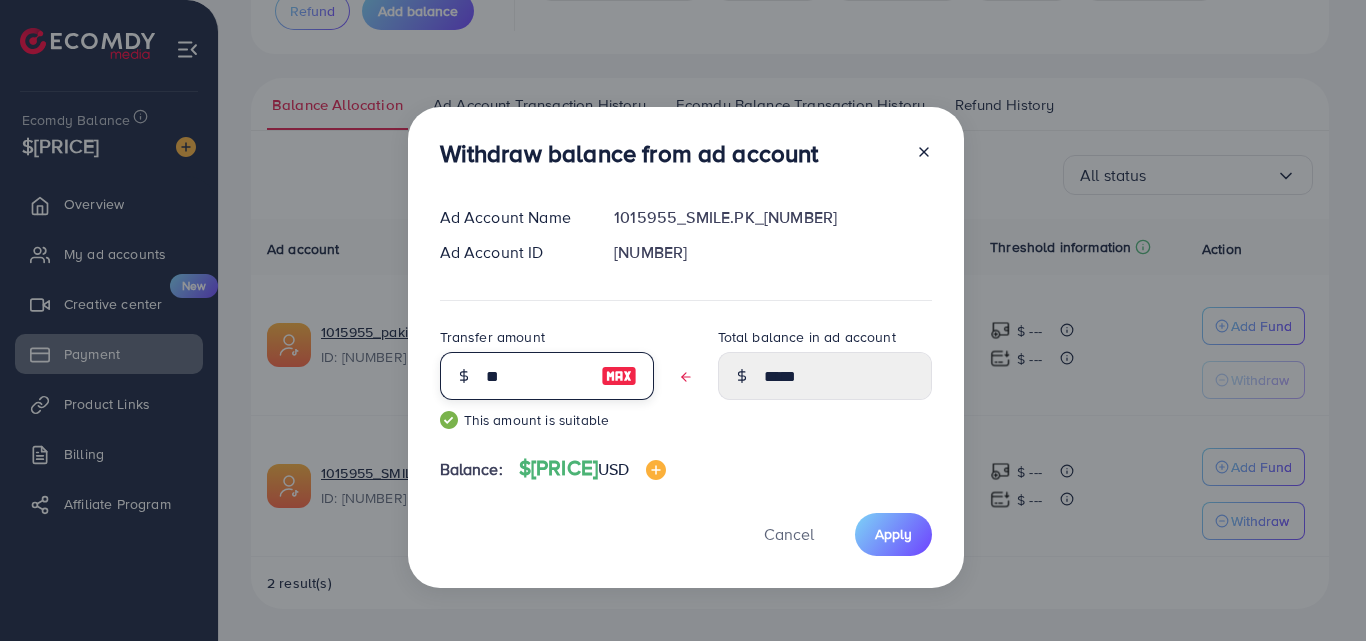 type on "****" 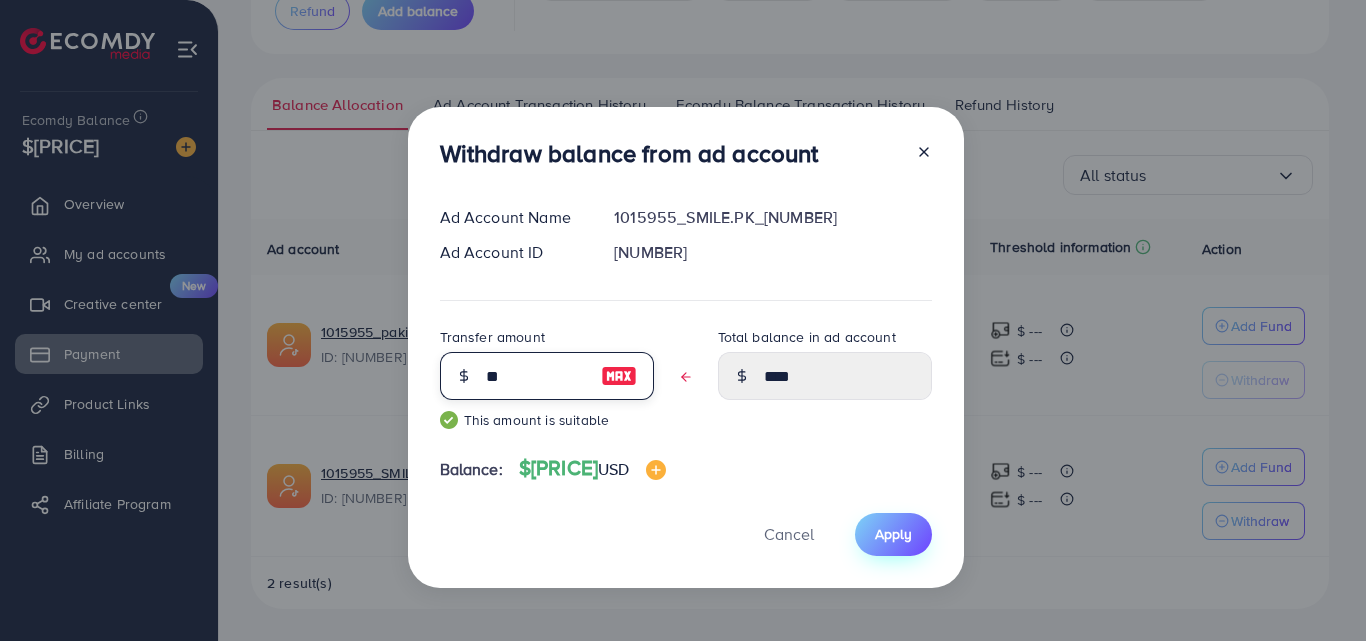 type on "**" 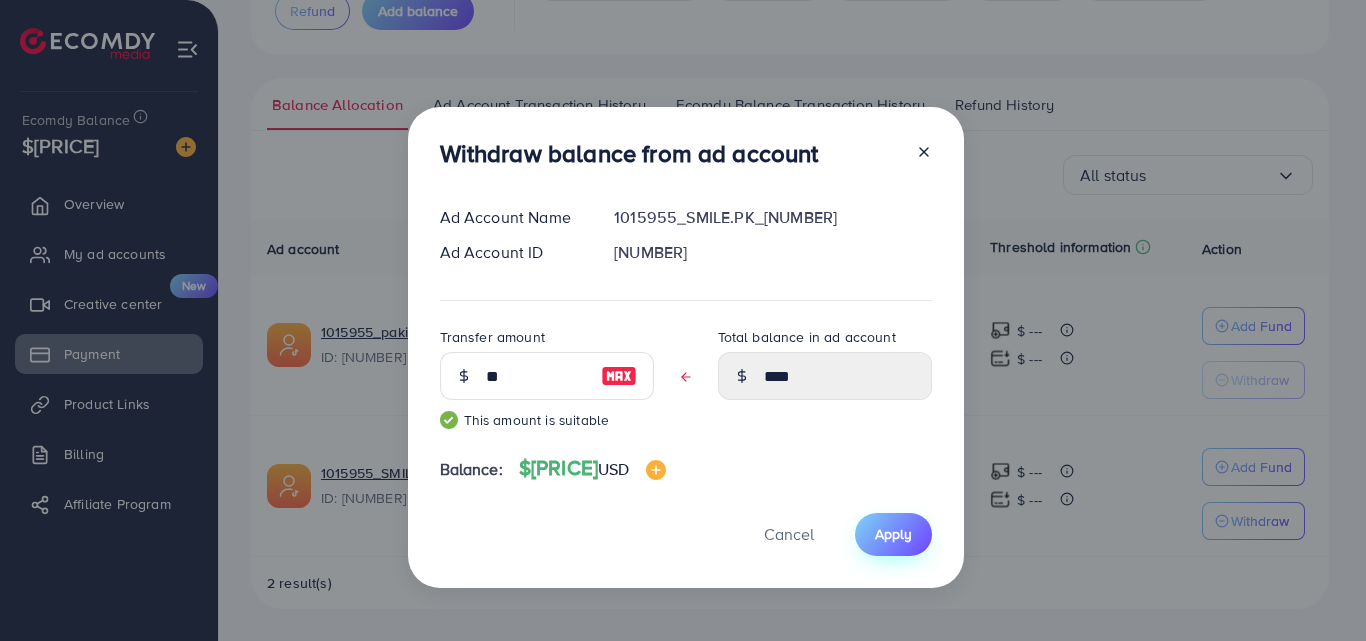 click on "Apply" at bounding box center [893, 534] 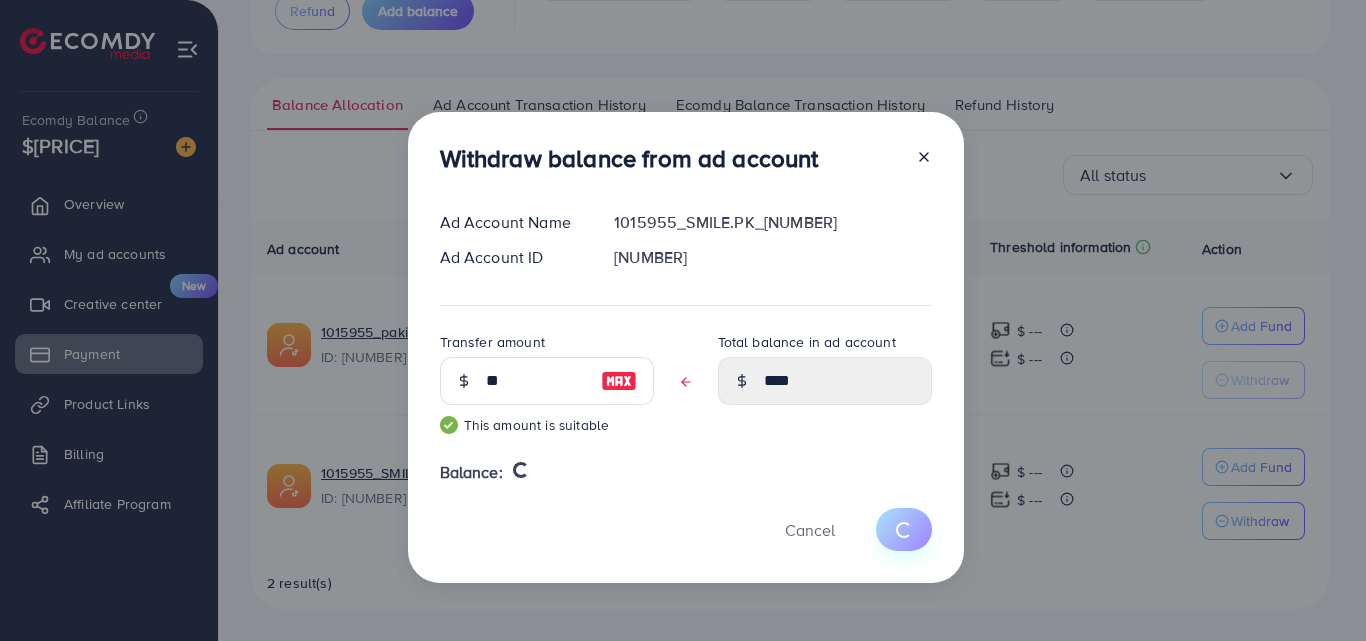 type 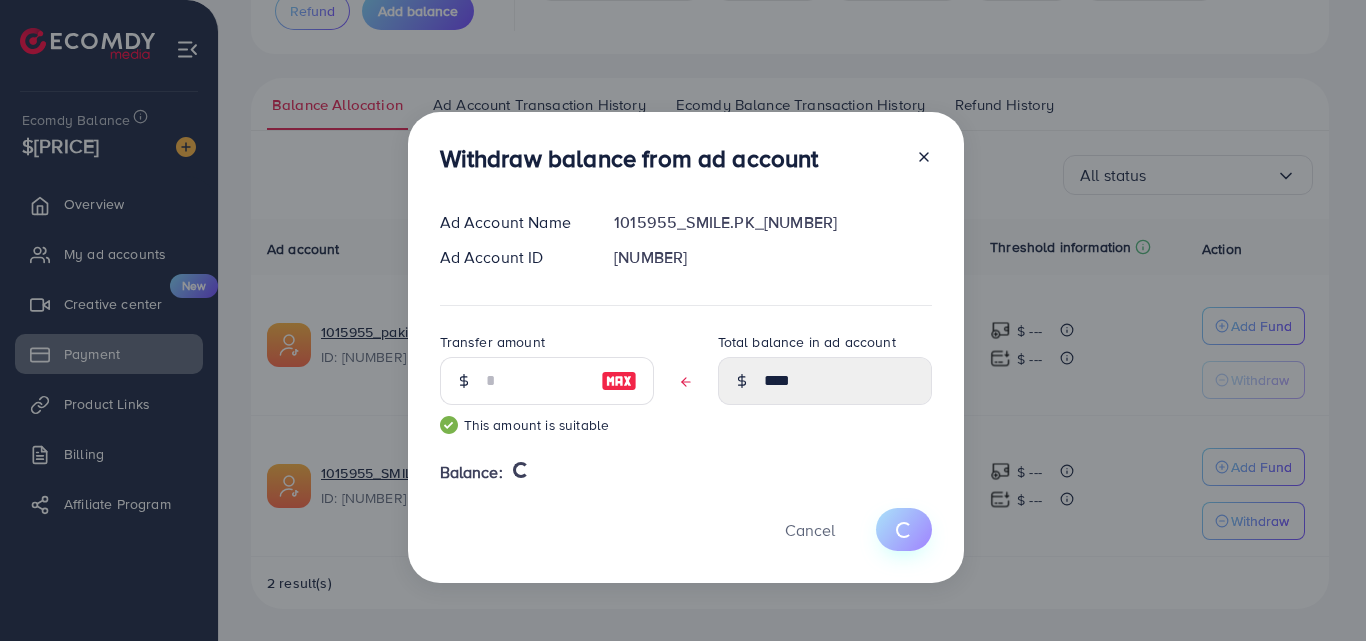 type on "*****" 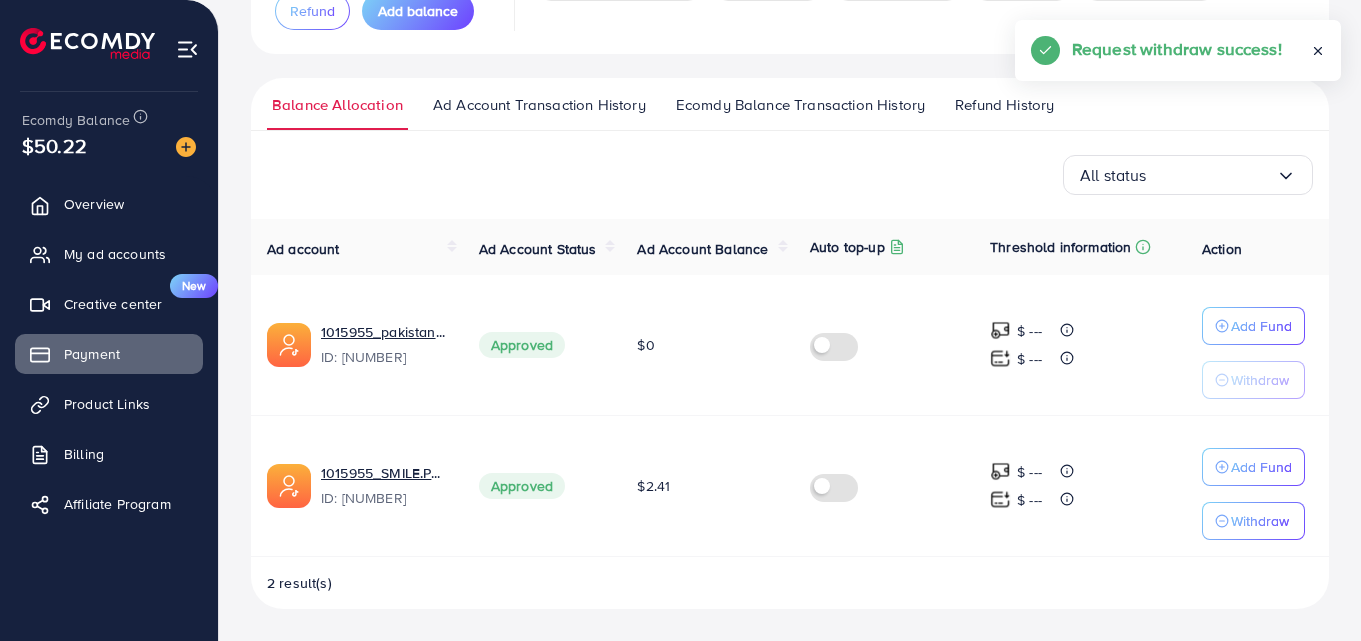 scroll, scrollTop: 232, scrollLeft: 0, axis: vertical 